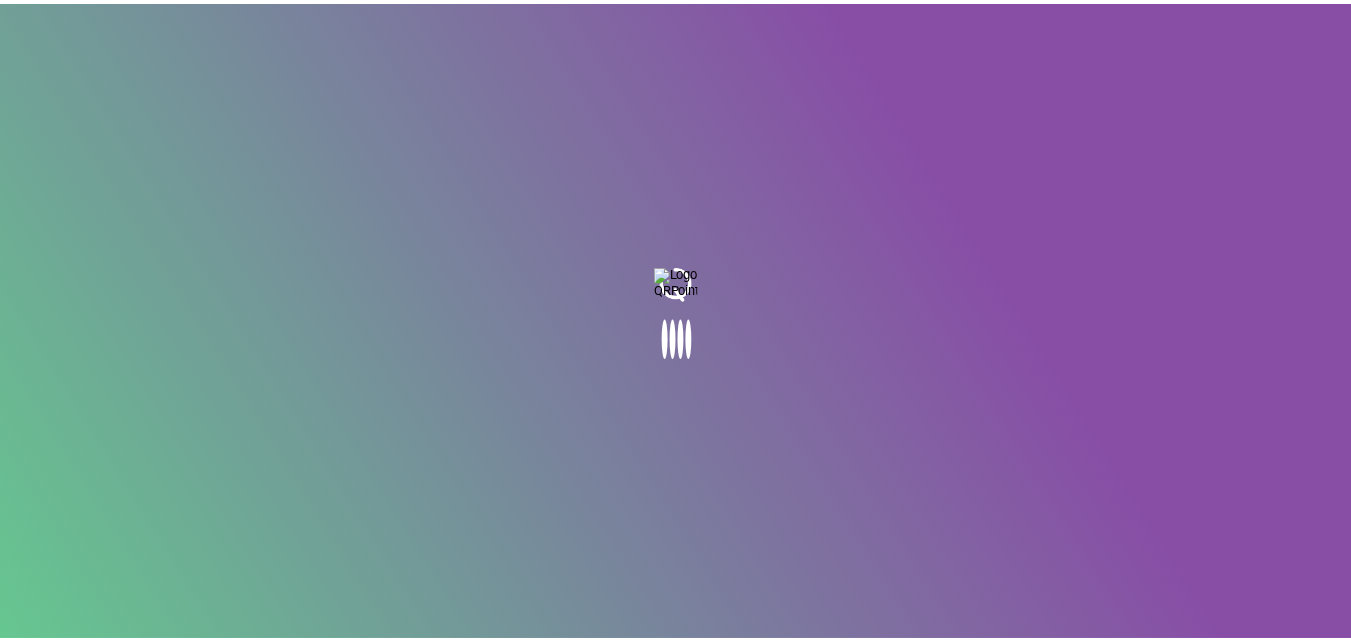 scroll, scrollTop: 0, scrollLeft: 0, axis: both 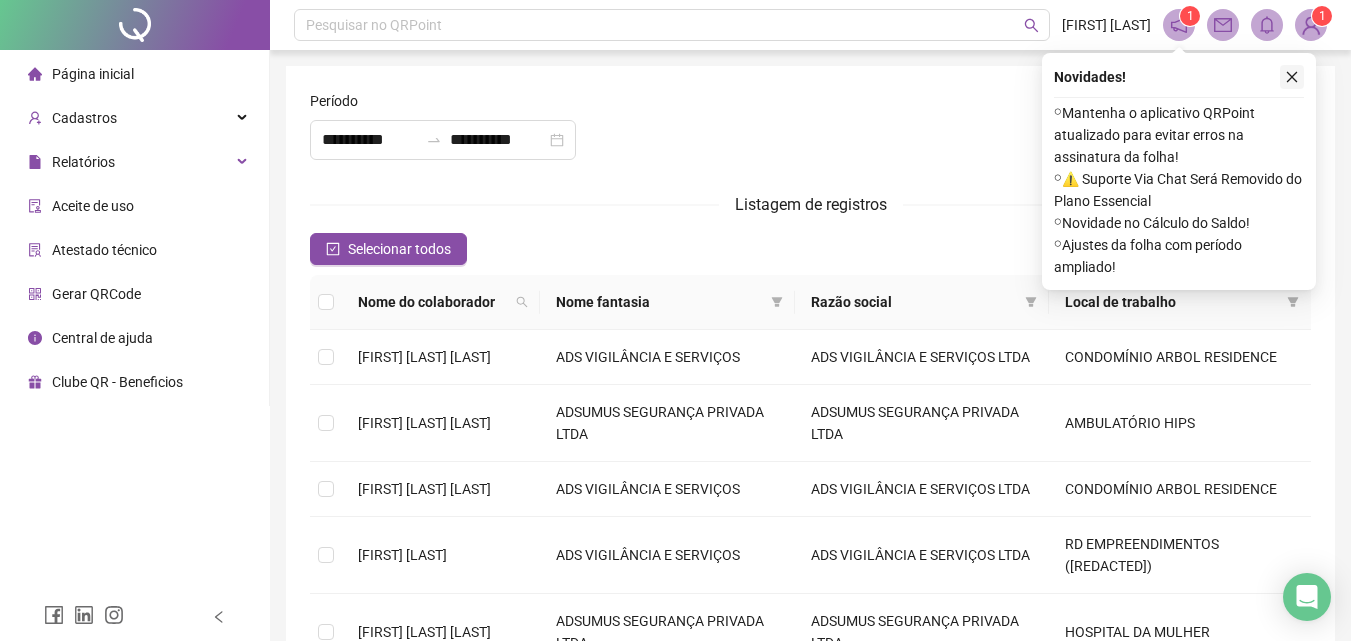 click at bounding box center [1292, 77] 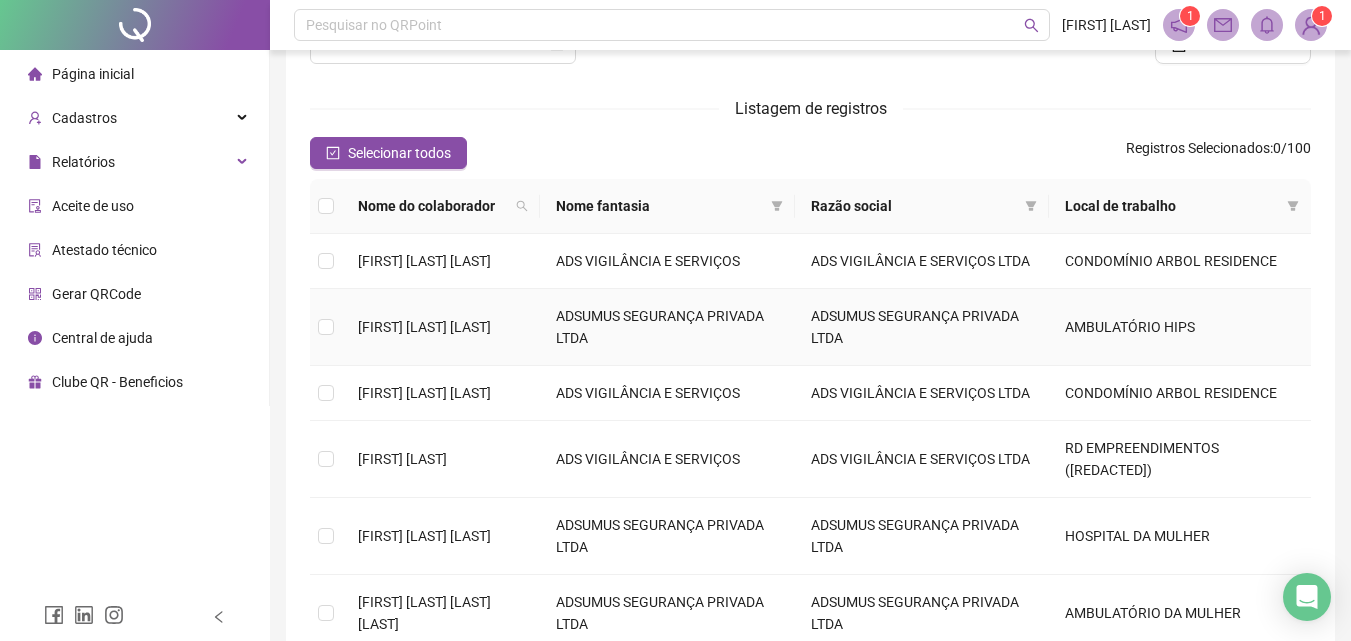 scroll, scrollTop: 0, scrollLeft: 0, axis: both 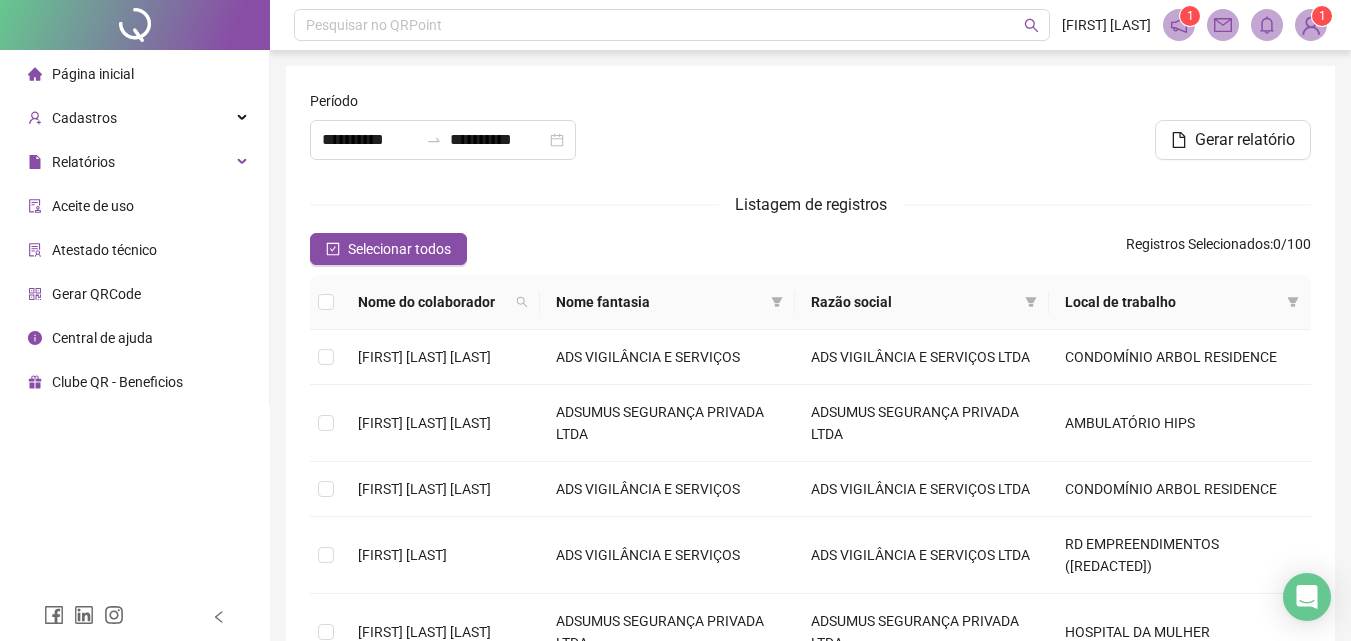 click on "Página inicial" at bounding box center [93, 74] 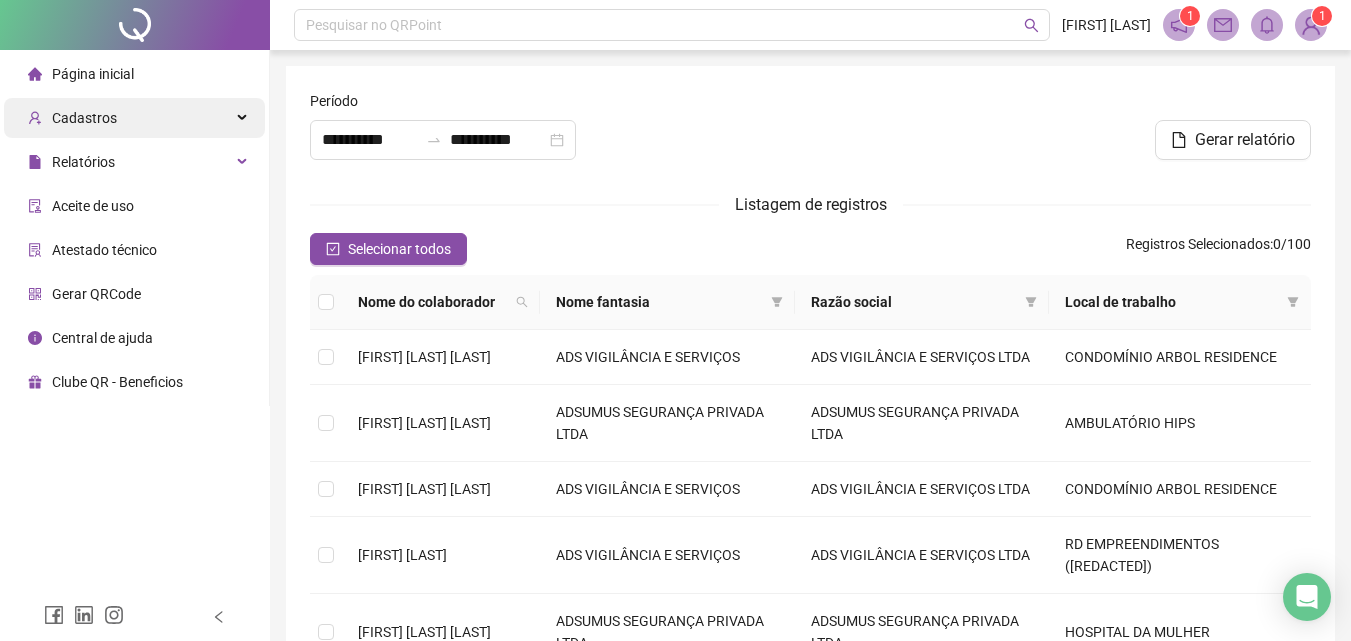 click on "Cadastros" at bounding box center (134, 118) 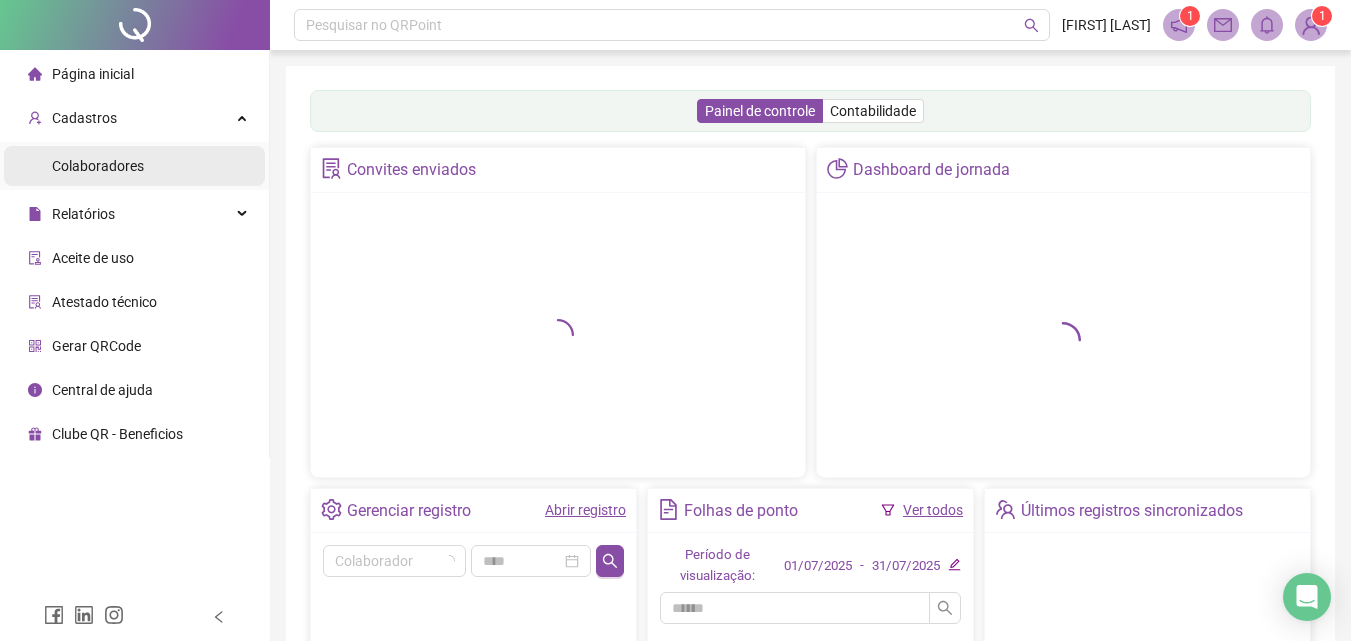 click on "Colaboradores" at bounding box center (98, 166) 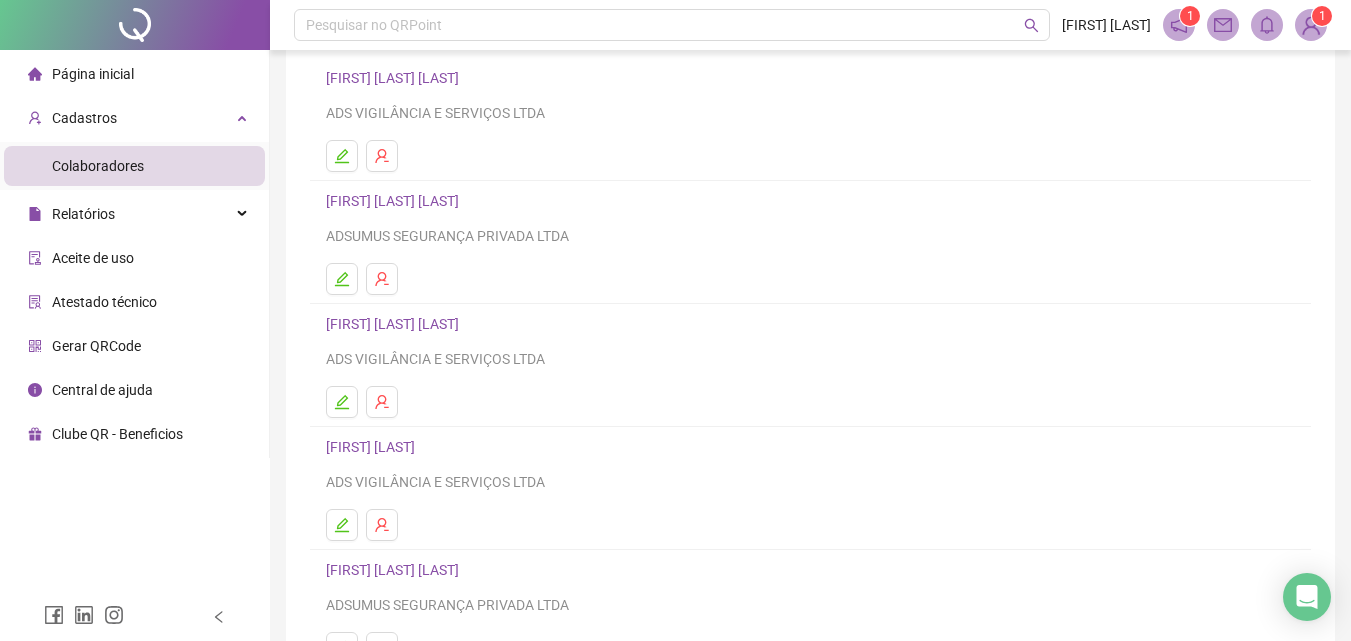 scroll, scrollTop: 326, scrollLeft: 0, axis: vertical 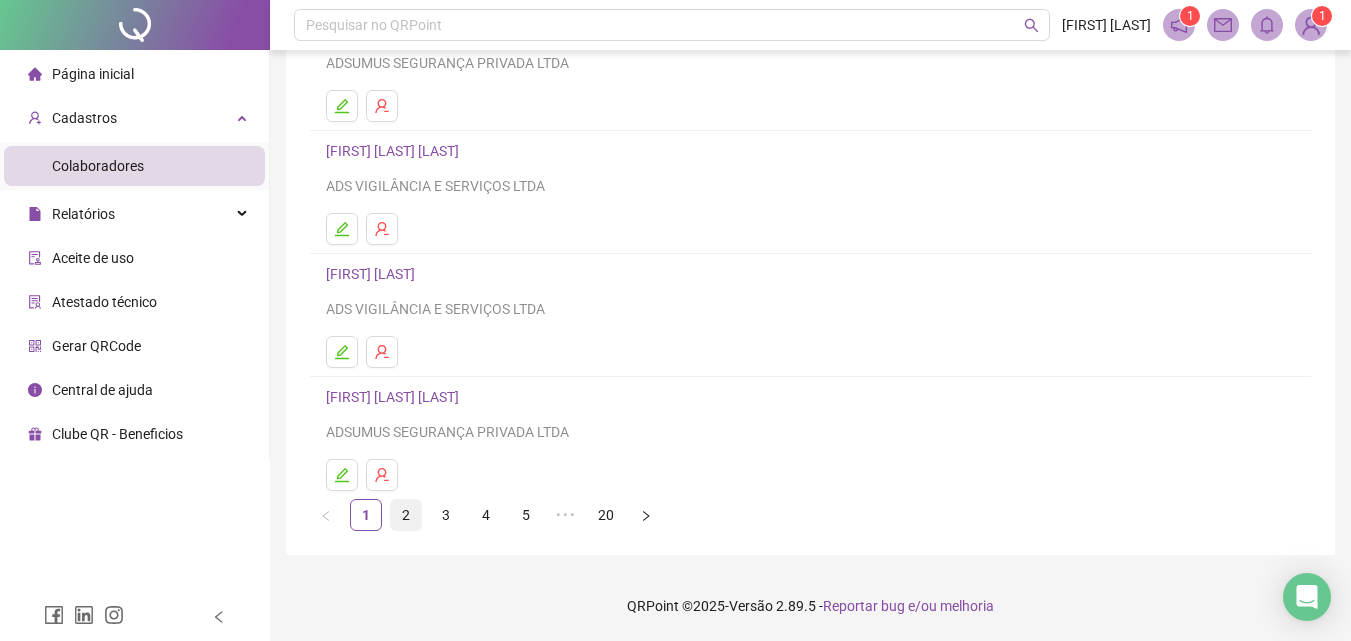 click on "2" at bounding box center [406, 515] 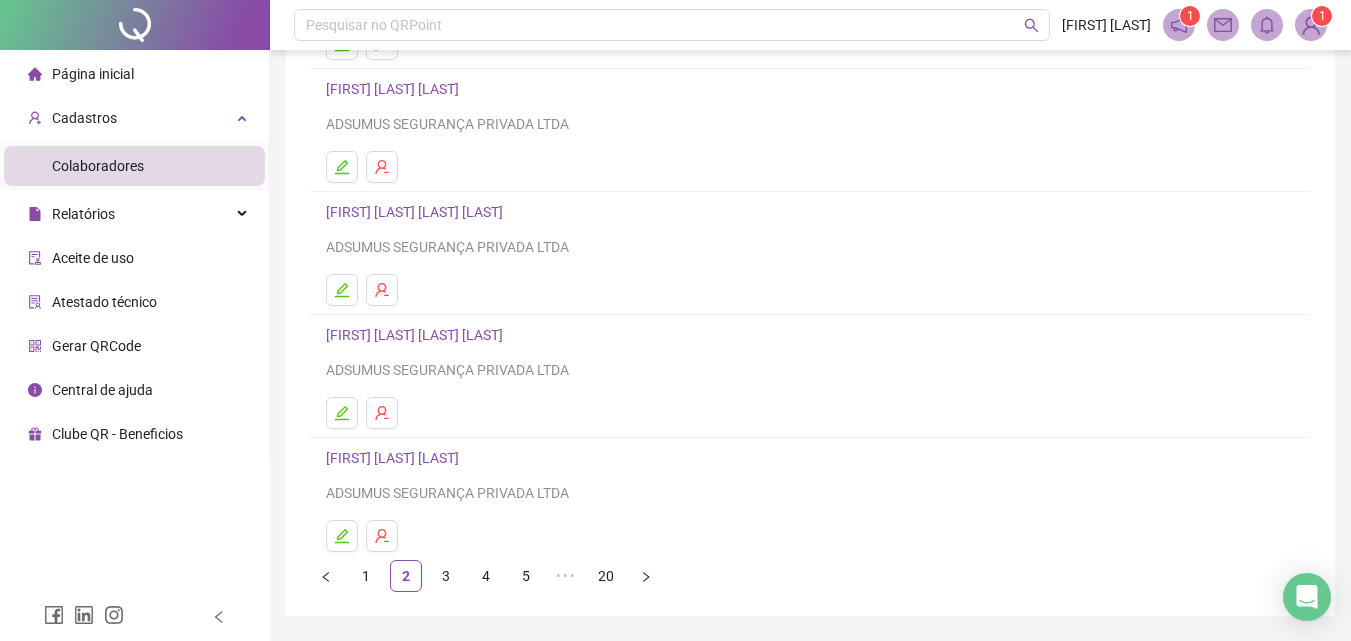 scroll, scrollTop: 300, scrollLeft: 0, axis: vertical 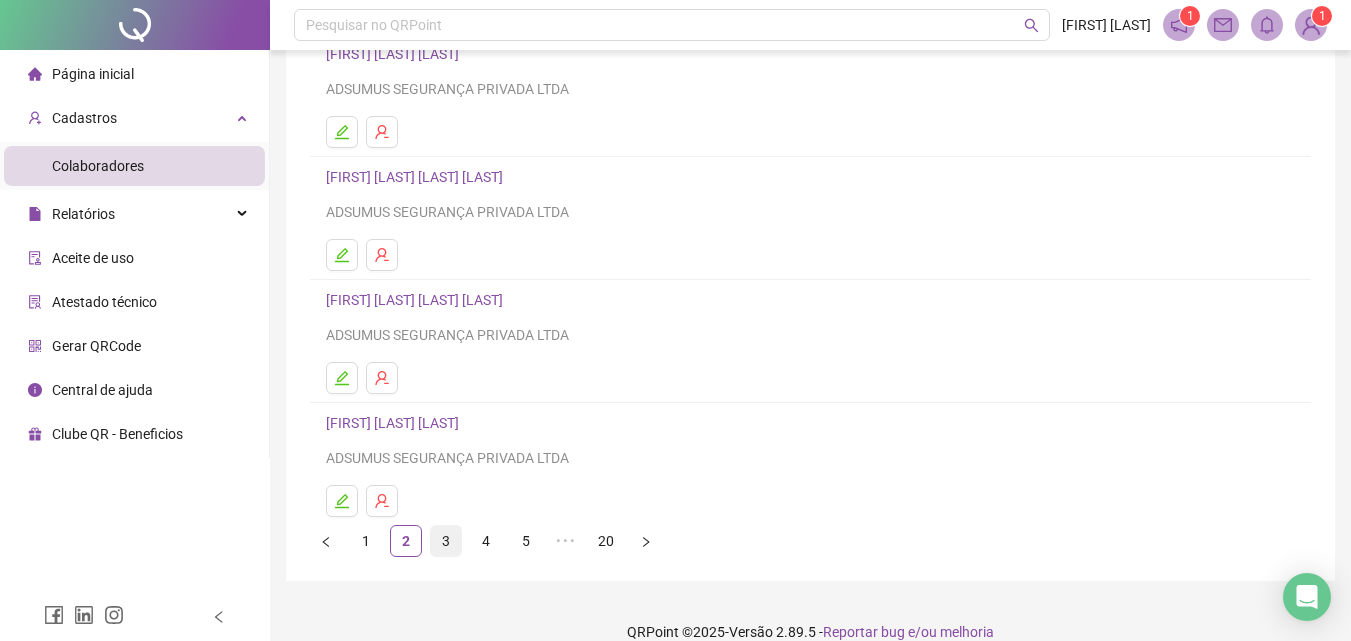 click on "3" at bounding box center (446, 541) 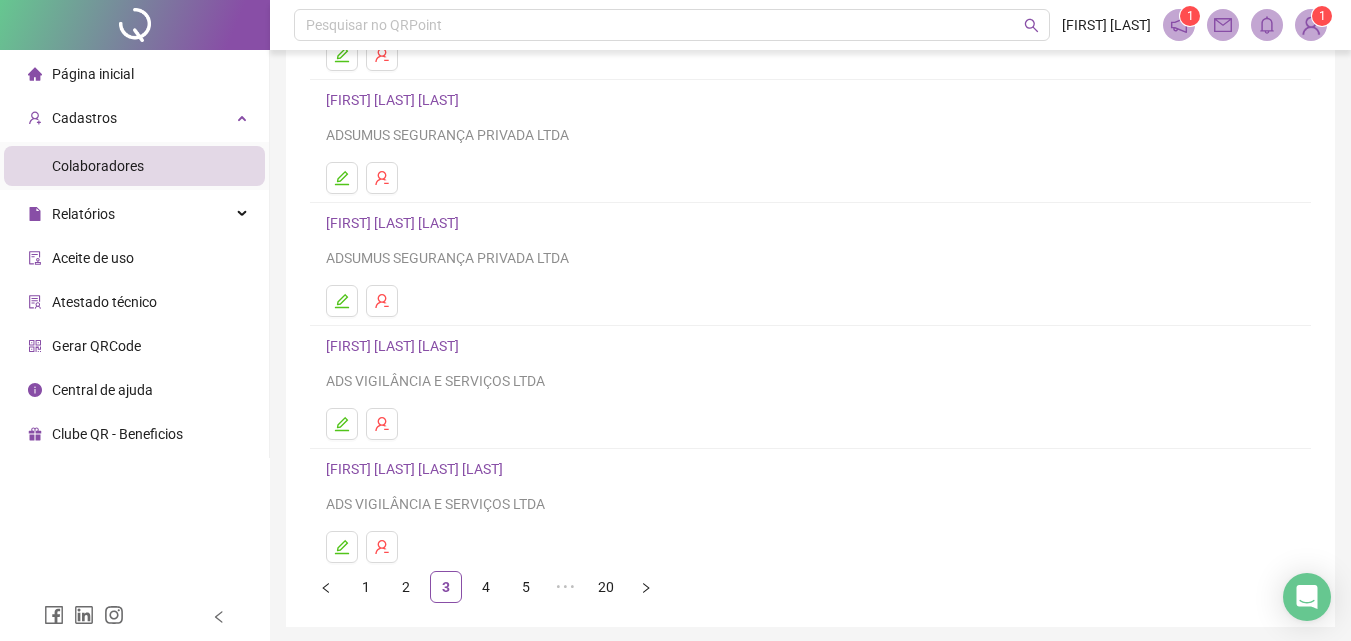 scroll, scrollTop: 300, scrollLeft: 0, axis: vertical 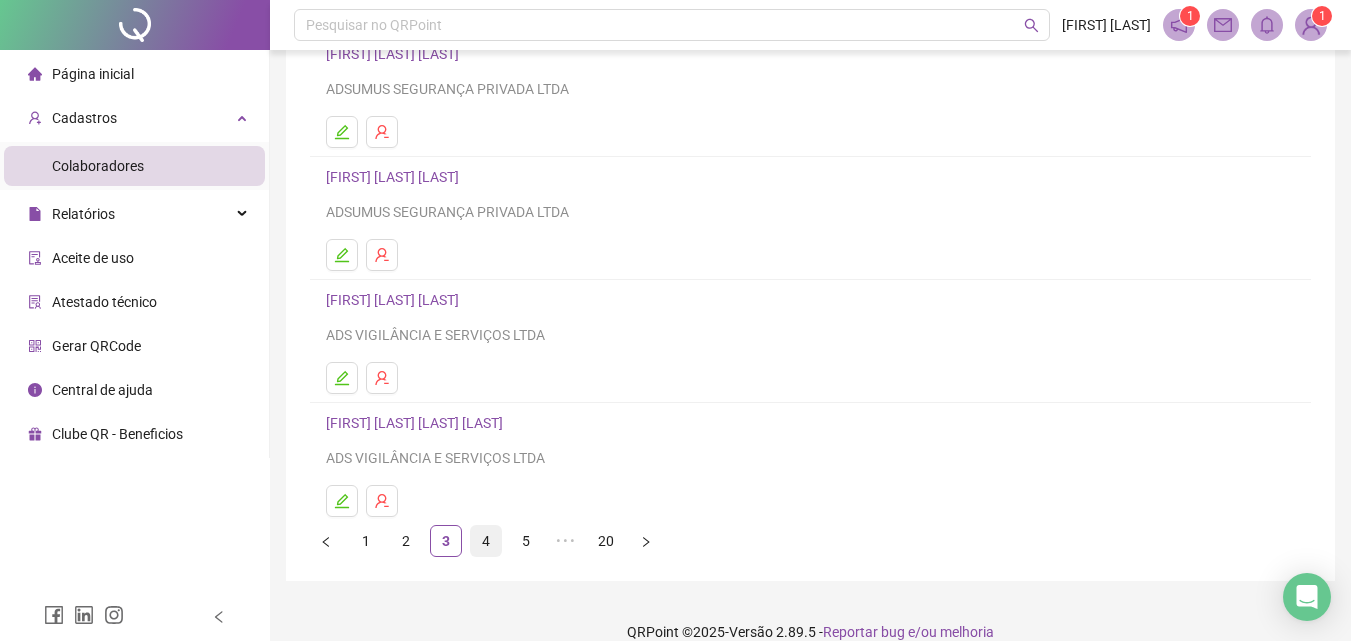 click on "4" at bounding box center (486, 541) 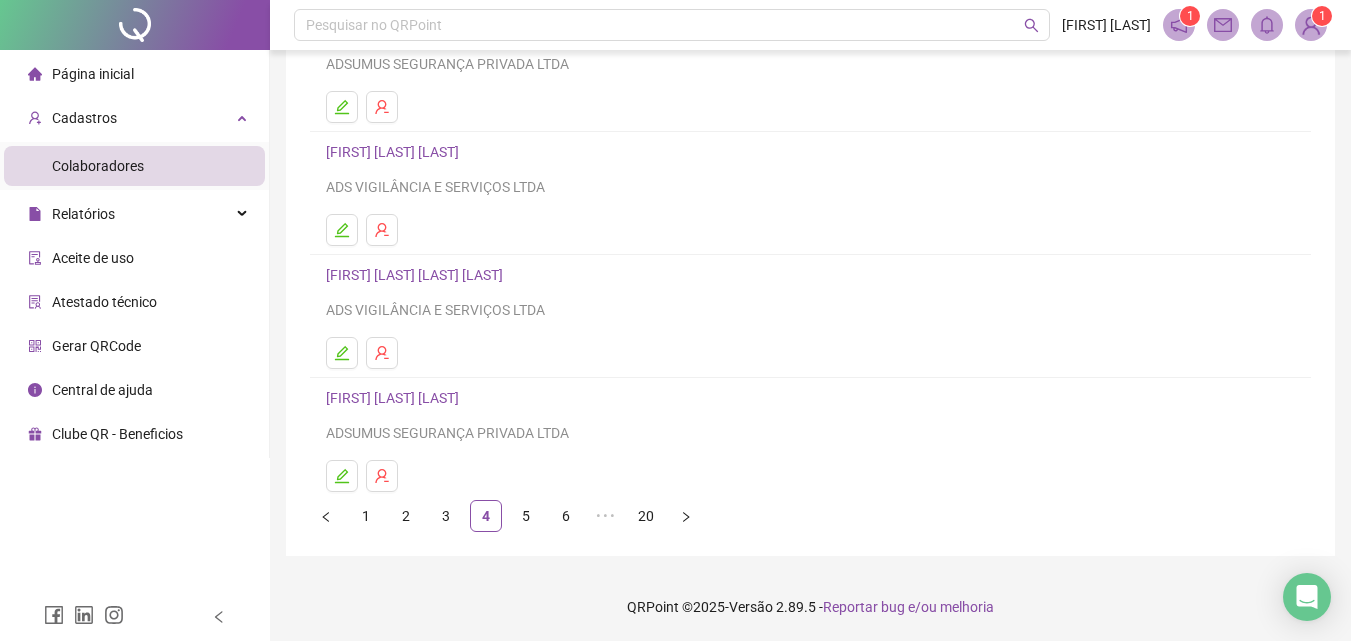 scroll, scrollTop: 326, scrollLeft: 0, axis: vertical 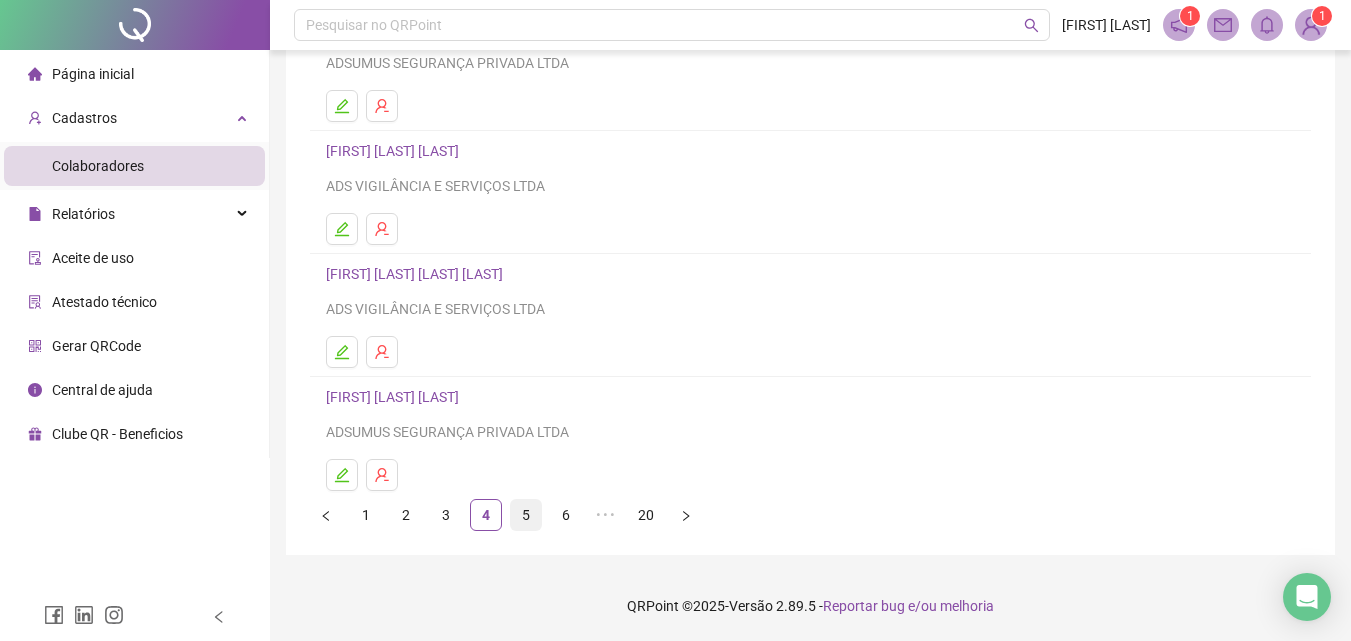 click on "5" at bounding box center (526, 515) 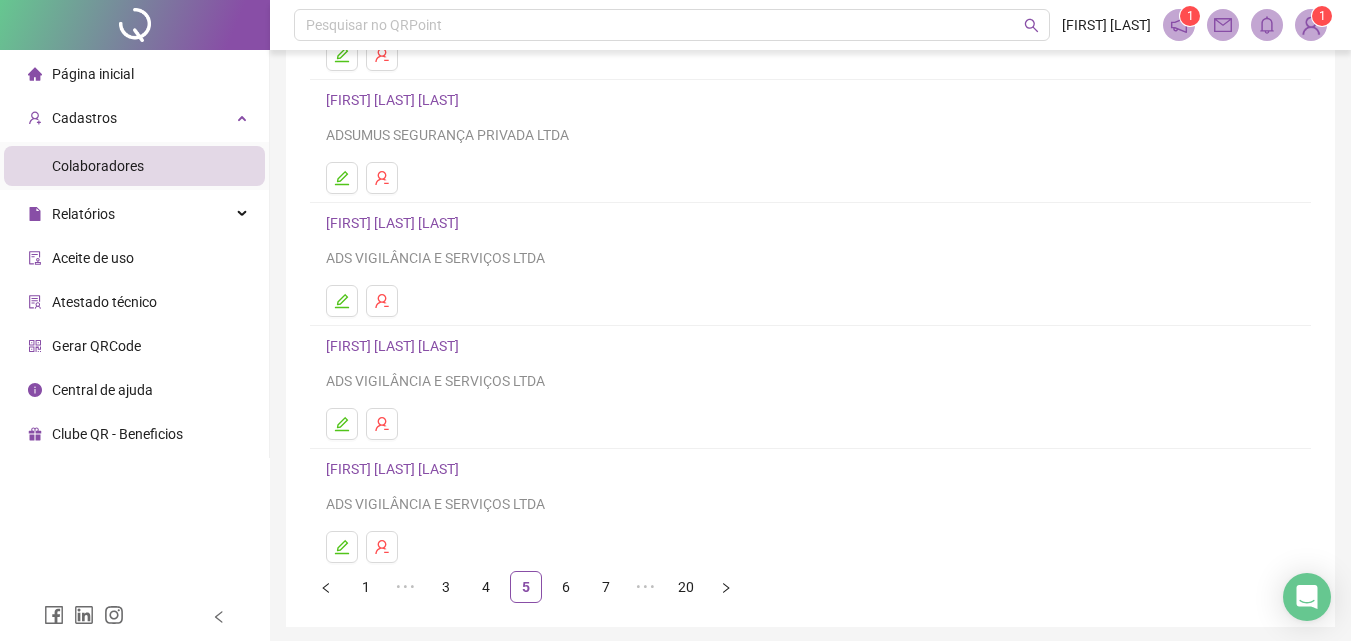 scroll, scrollTop: 300, scrollLeft: 0, axis: vertical 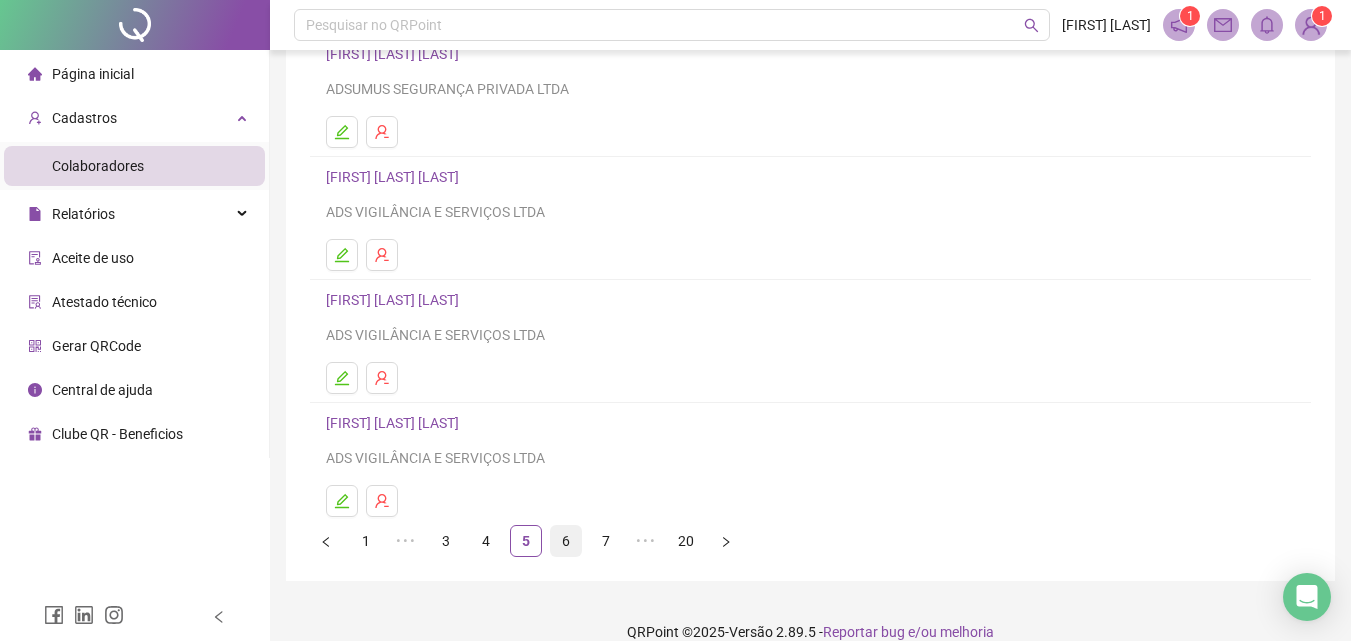 click on "6" at bounding box center (566, 541) 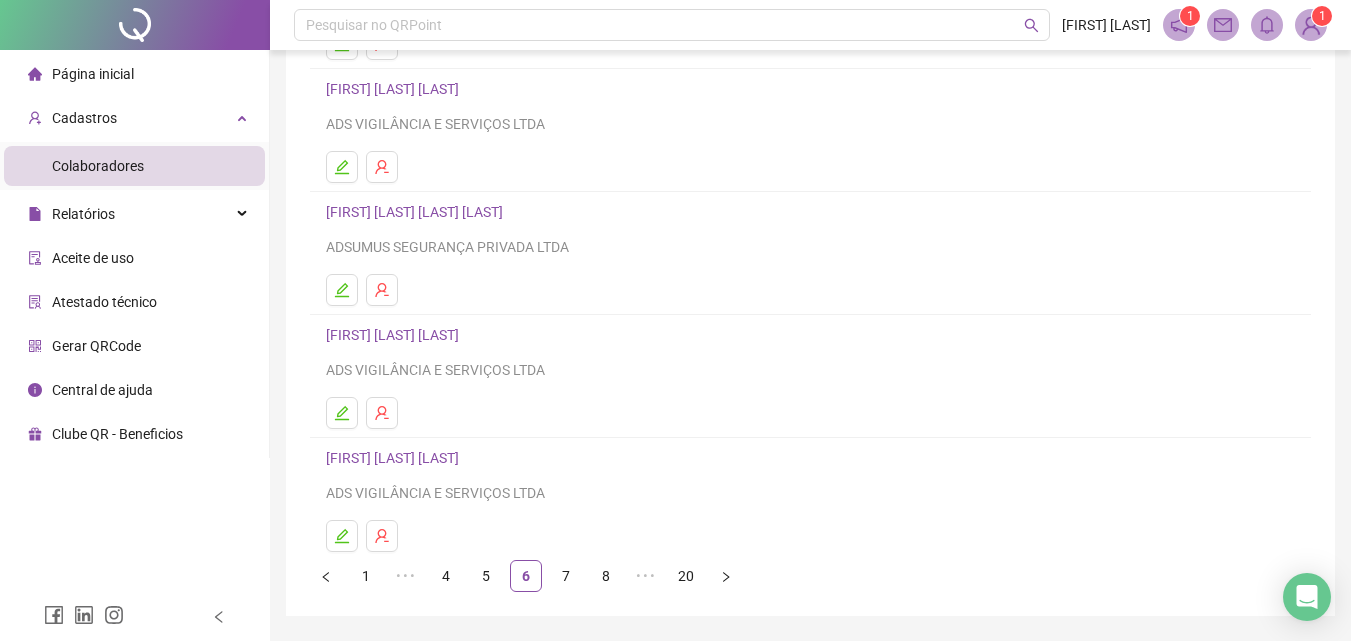 scroll, scrollTop: 300, scrollLeft: 0, axis: vertical 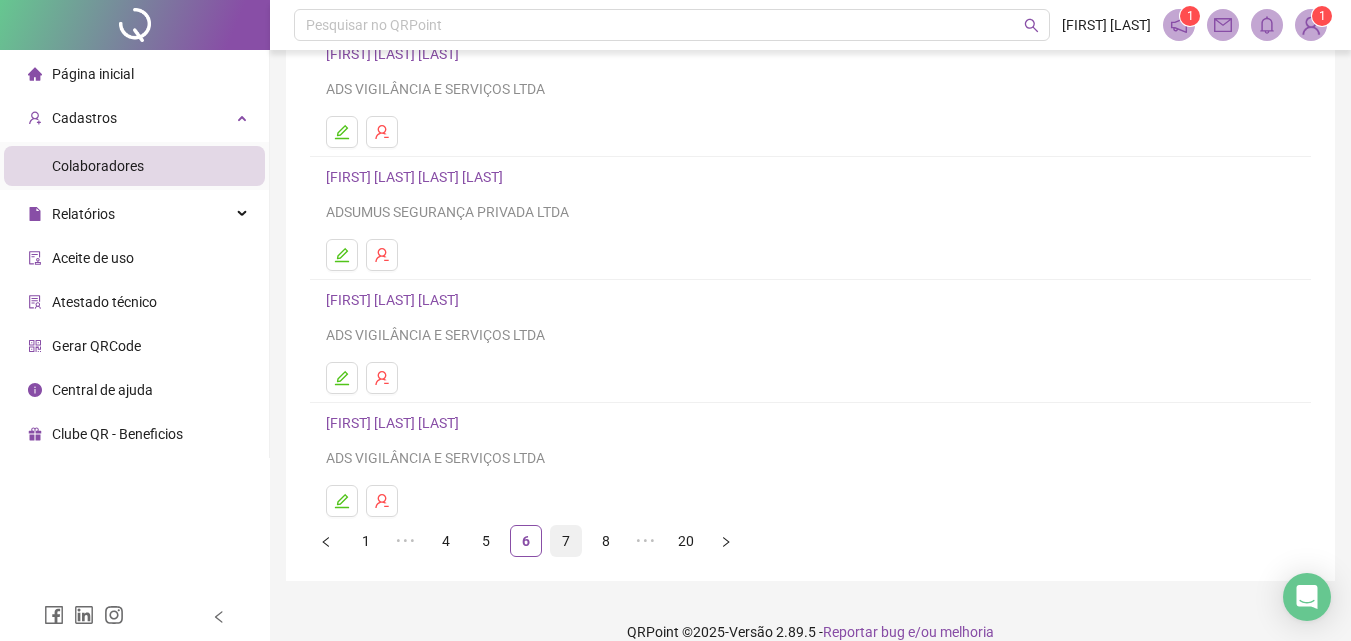 click on "7" at bounding box center [566, 541] 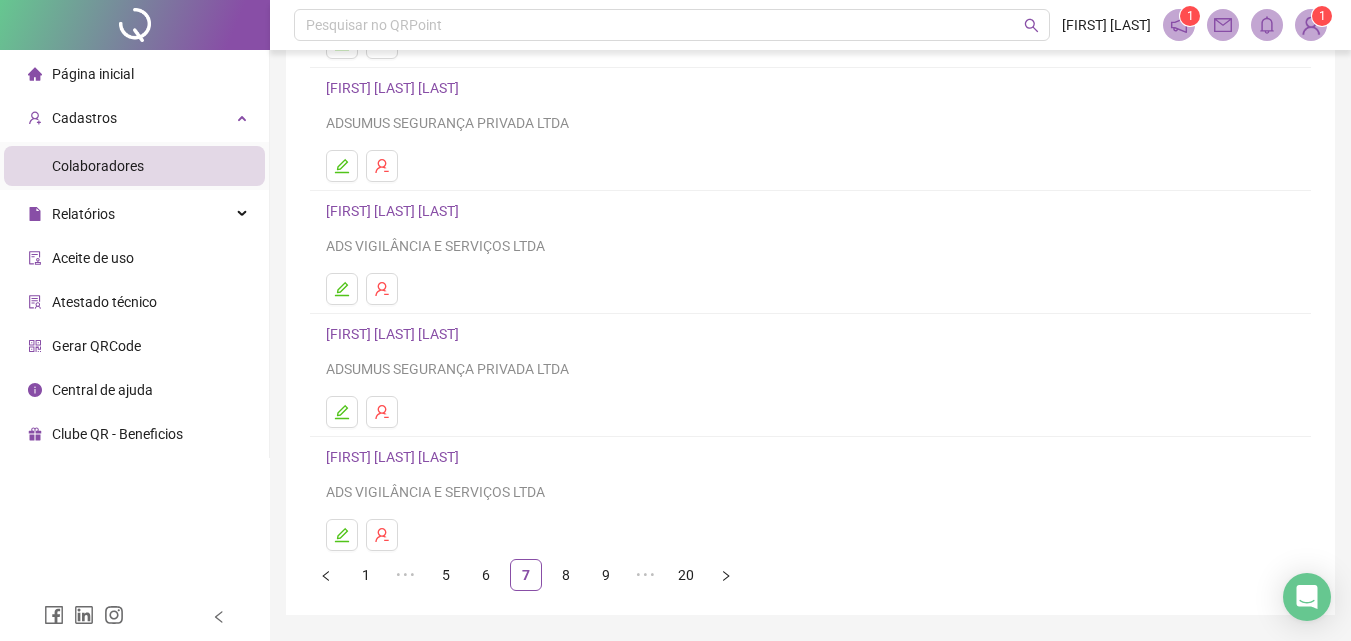 scroll, scrollTop: 300, scrollLeft: 0, axis: vertical 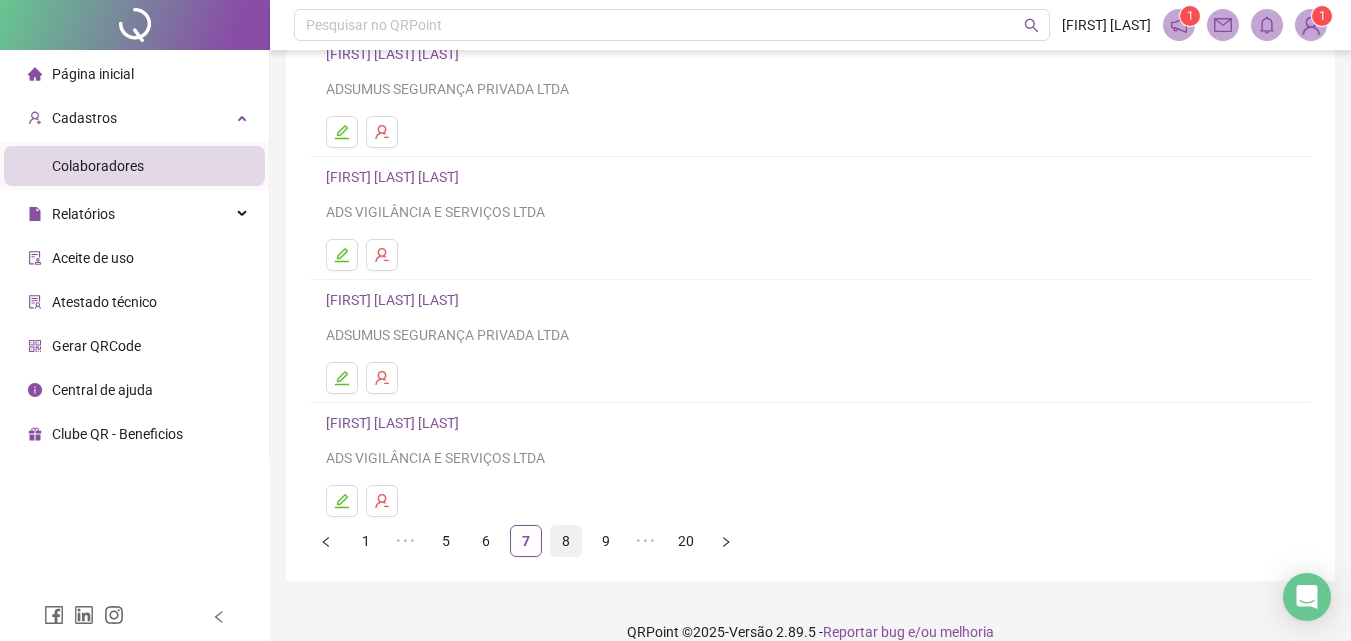 click on "8" at bounding box center (566, 541) 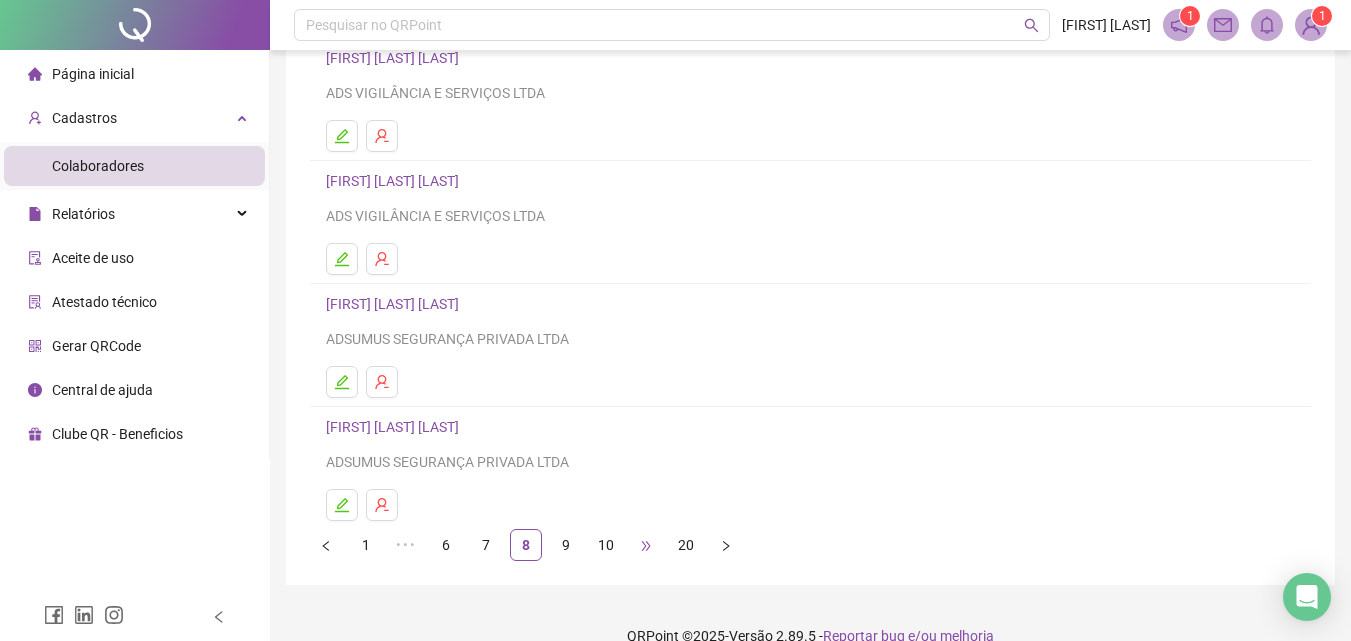 scroll, scrollTop: 300, scrollLeft: 0, axis: vertical 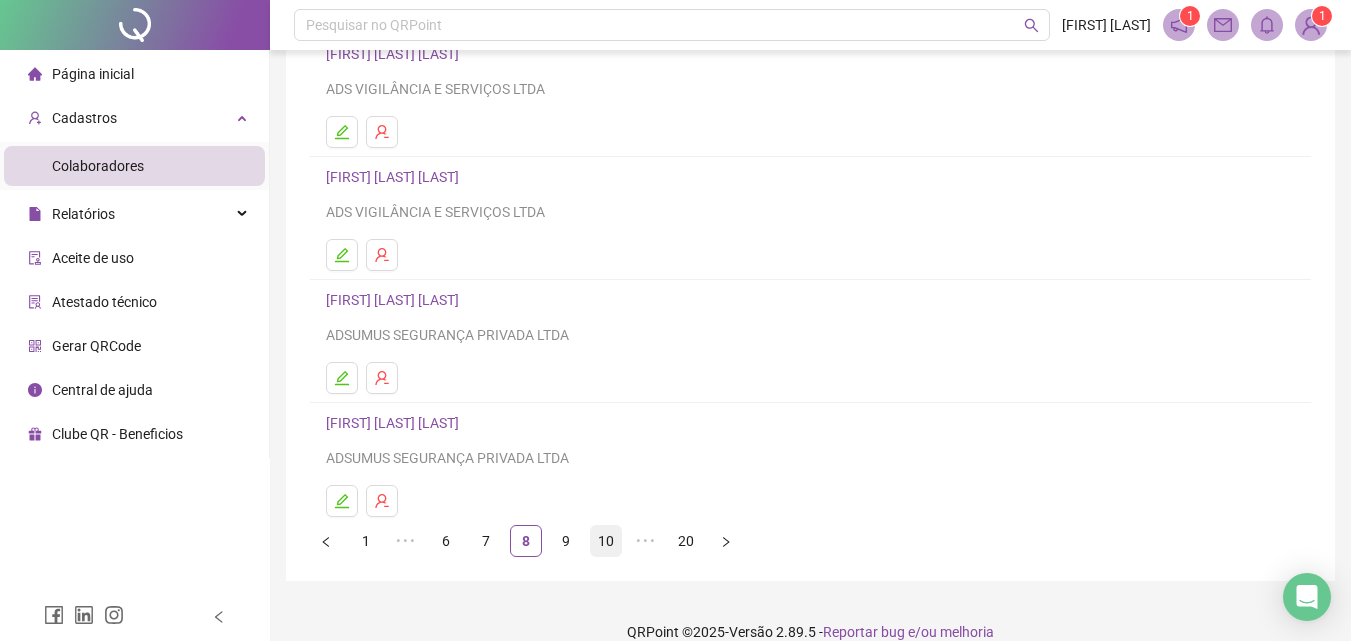 click on "10" at bounding box center [606, 541] 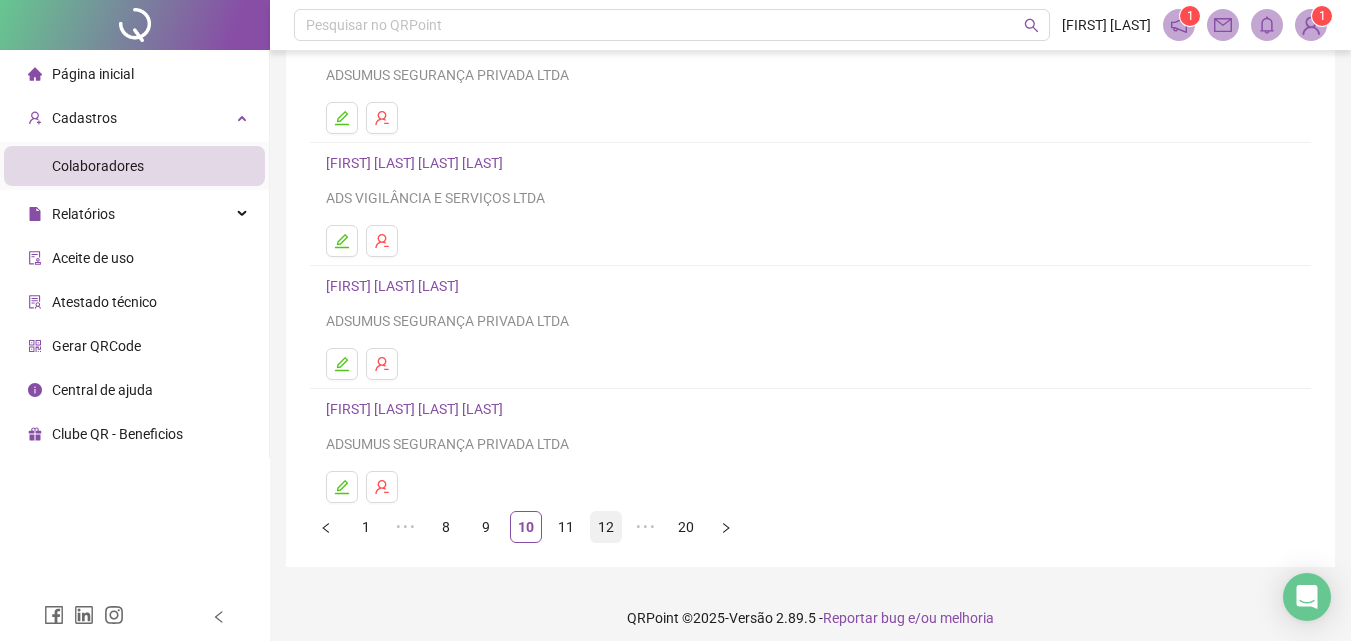 scroll, scrollTop: 326, scrollLeft: 0, axis: vertical 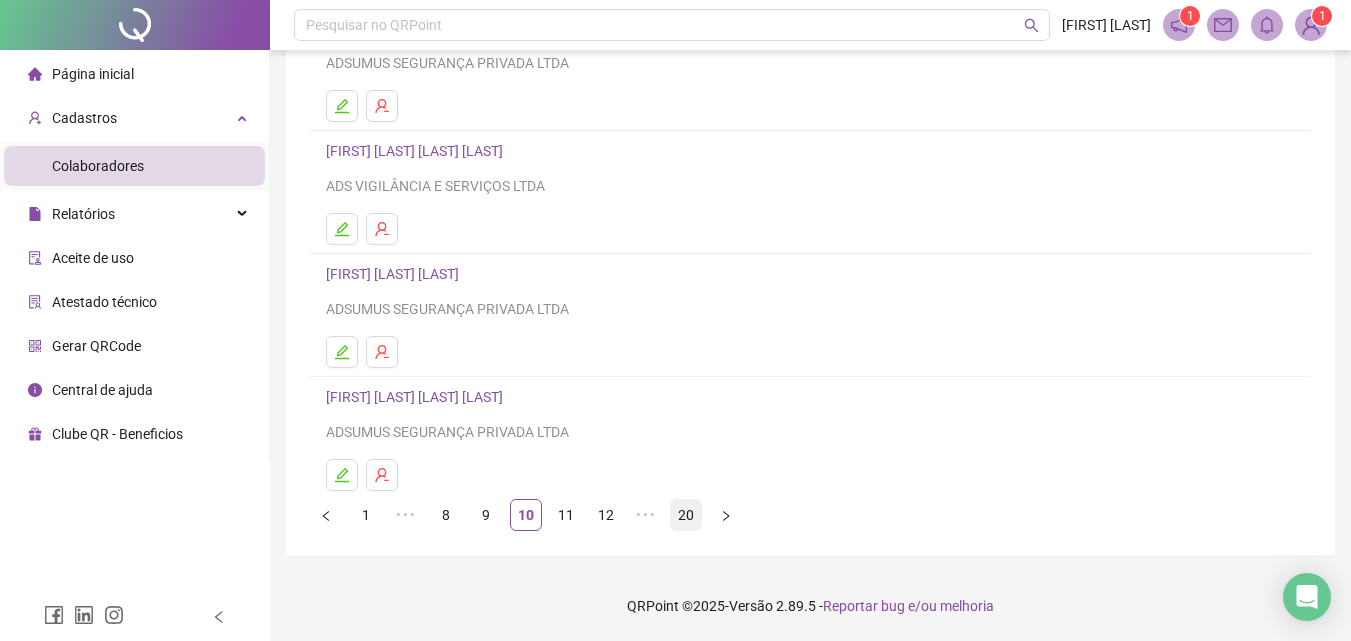 click on "20" at bounding box center [686, 515] 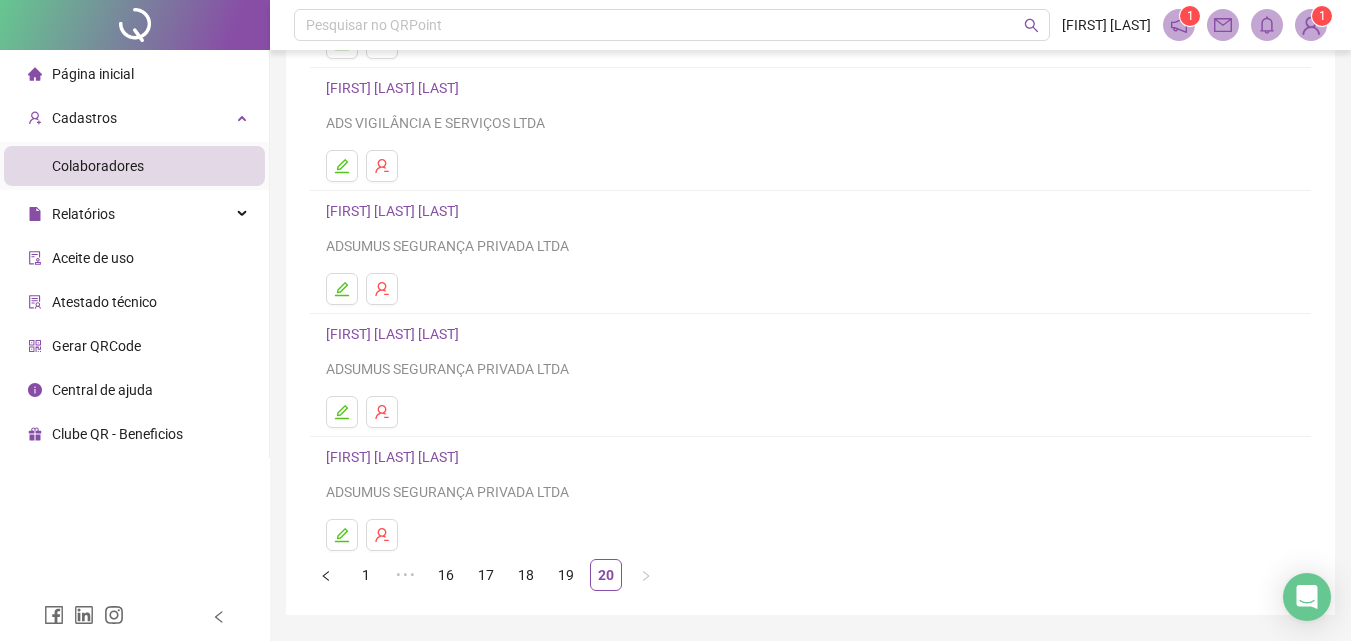 scroll, scrollTop: 300, scrollLeft: 0, axis: vertical 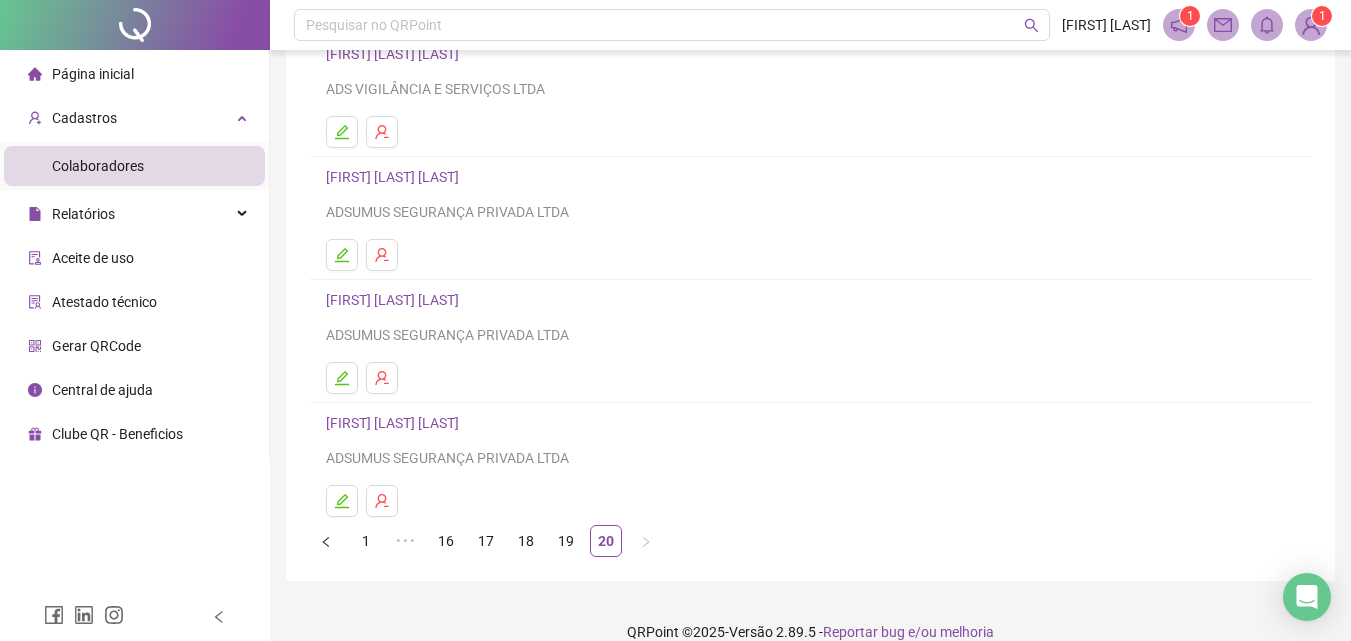 click on "19" at bounding box center (566, 541) 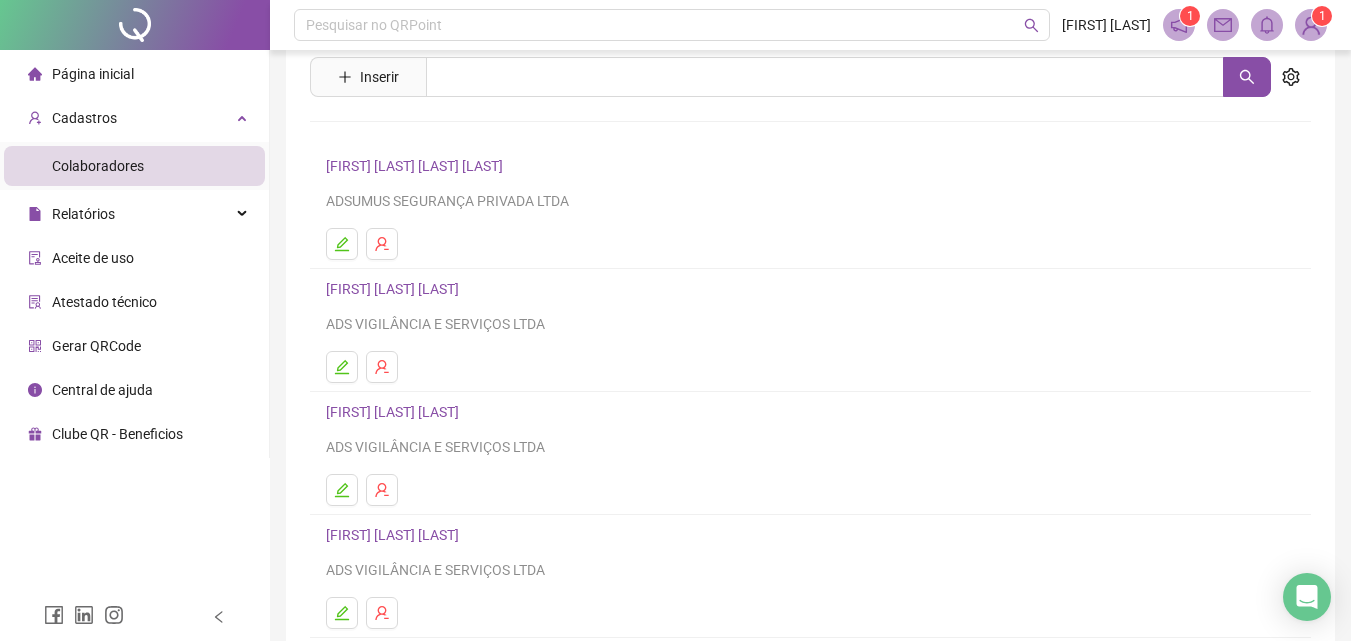 scroll, scrollTop: 100, scrollLeft: 0, axis: vertical 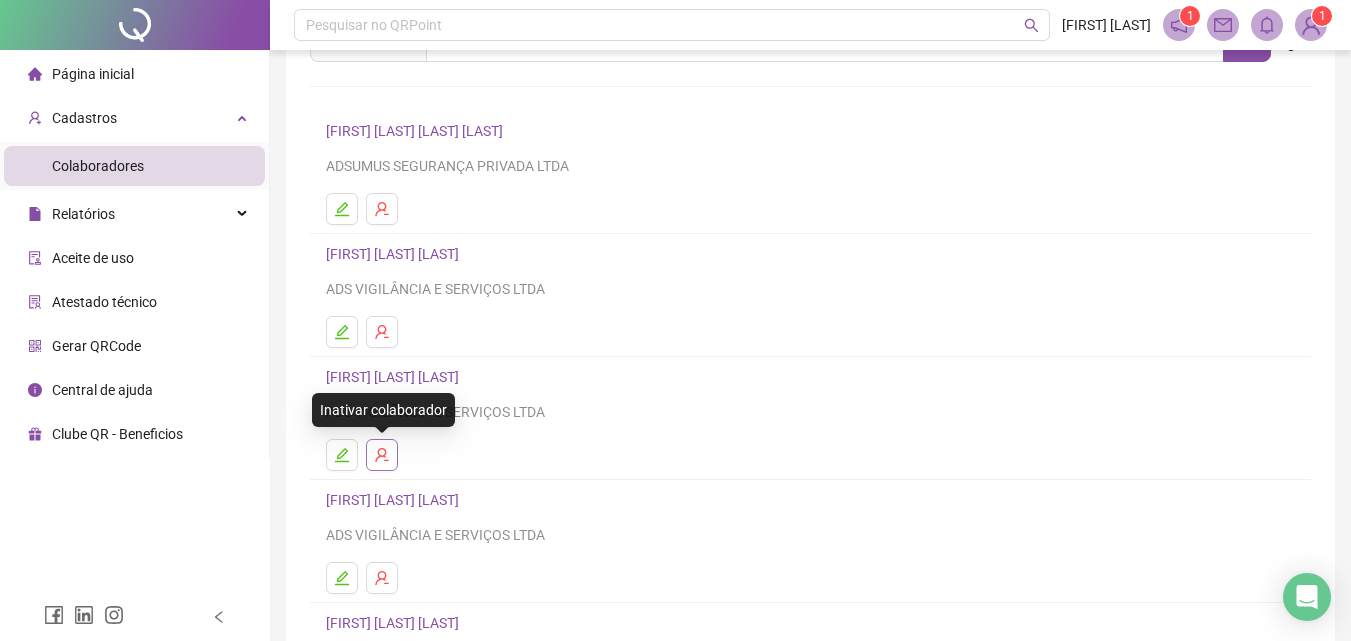 click 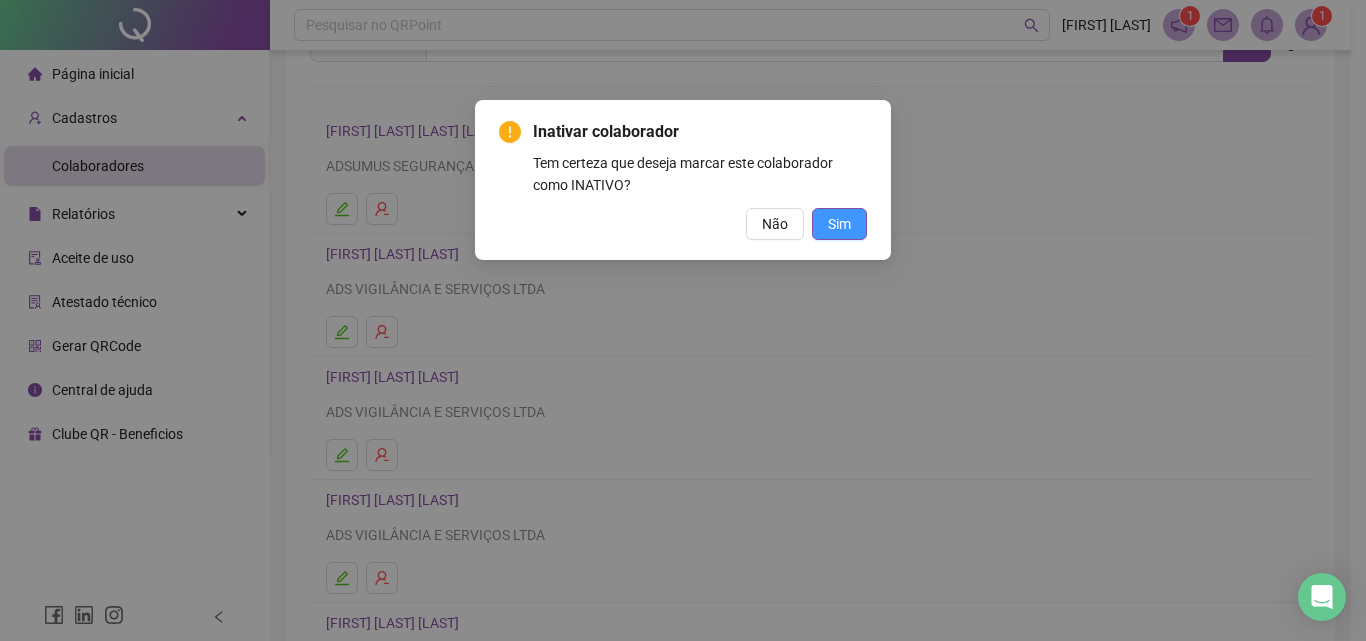 click on "Sim" at bounding box center [839, 224] 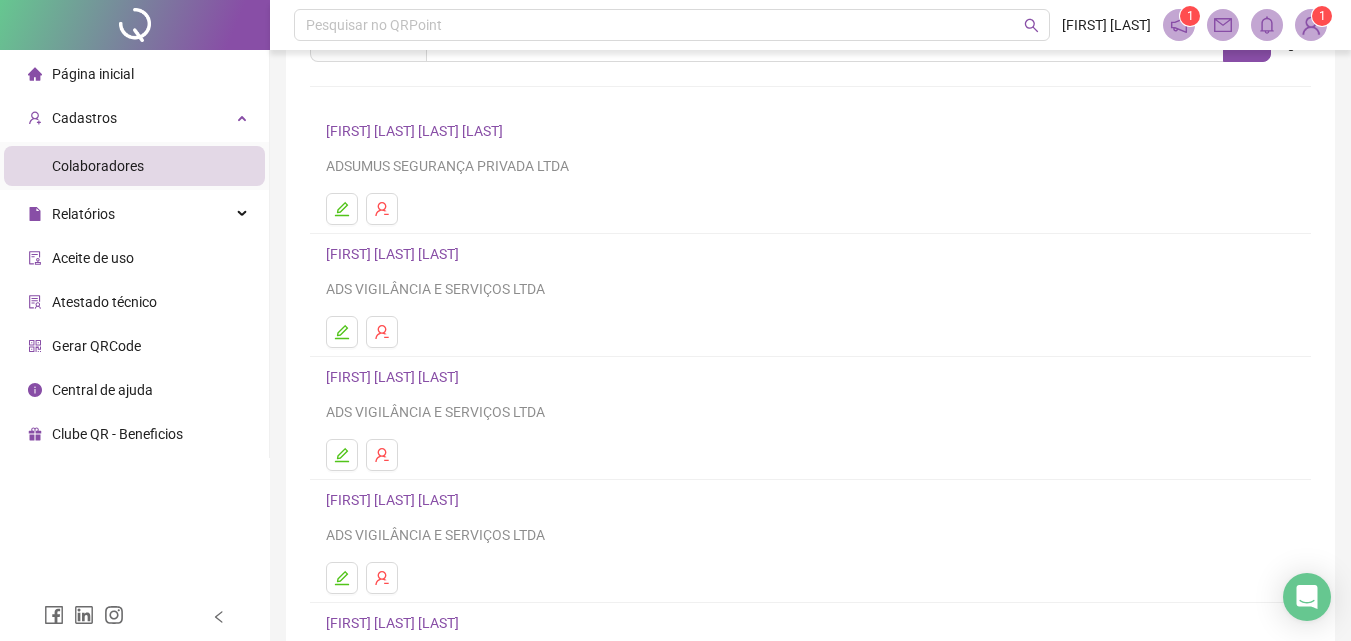 click on "[FIRST] [LAST] [LAST]" at bounding box center (395, 377) 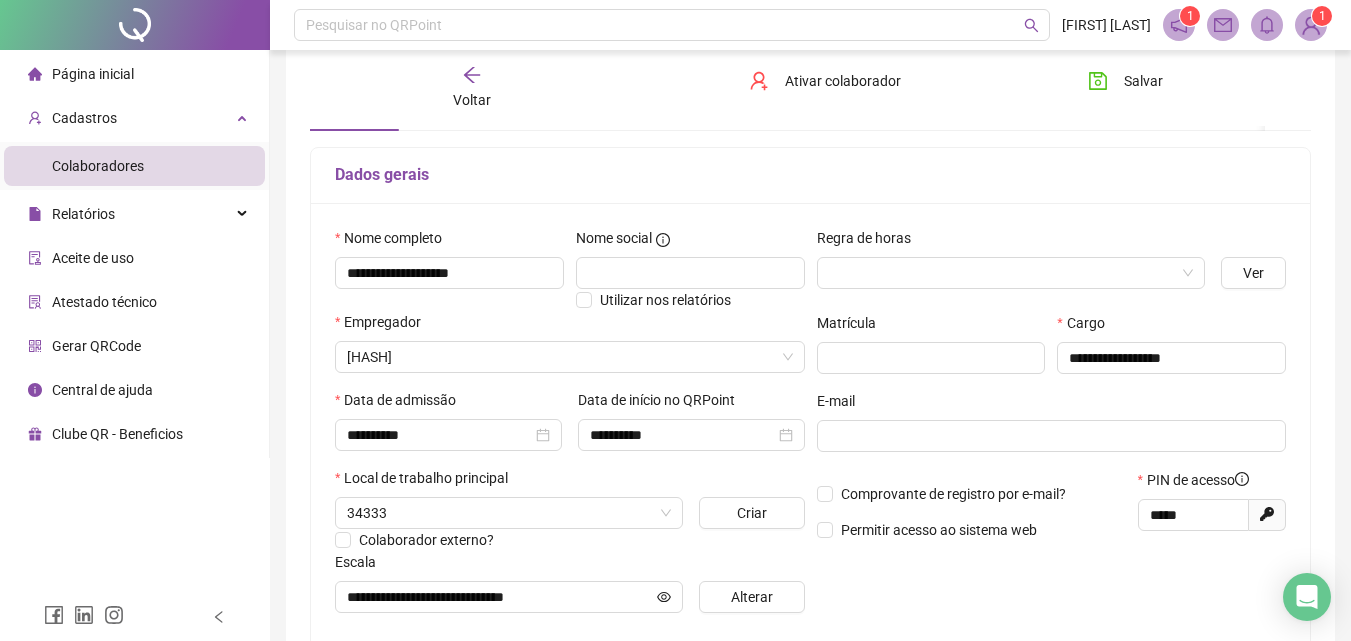 type on "**********" 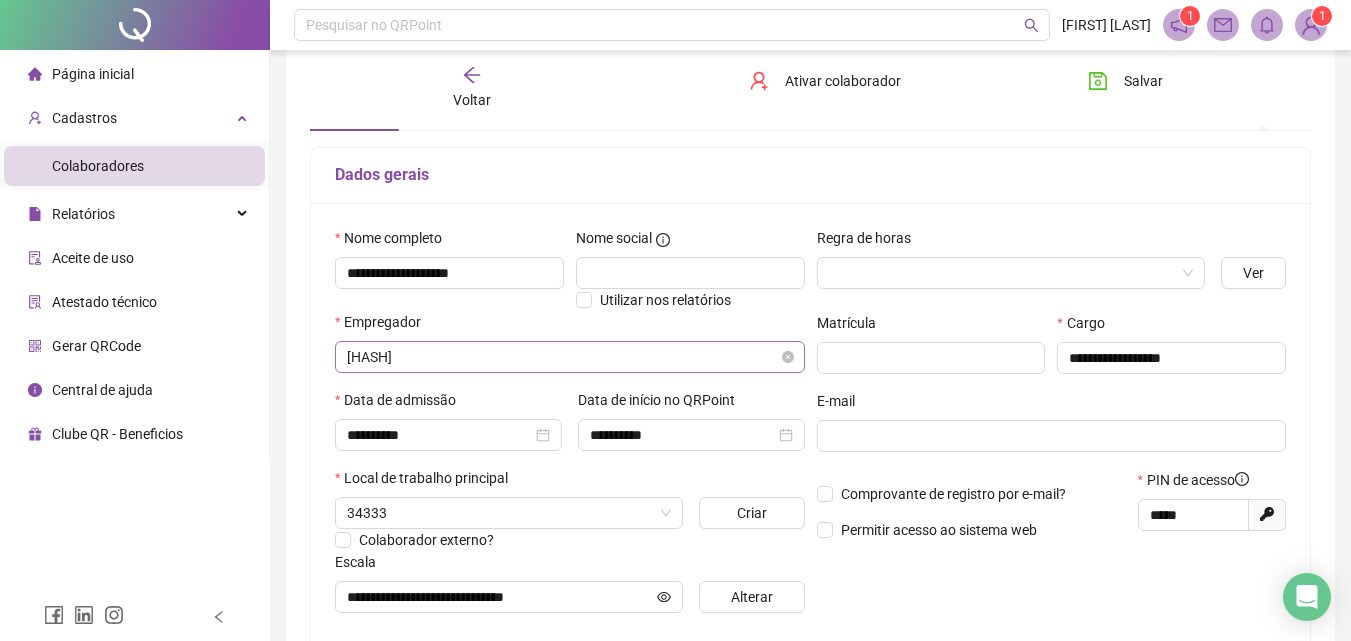 scroll, scrollTop: 110, scrollLeft: 0, axis: vertical 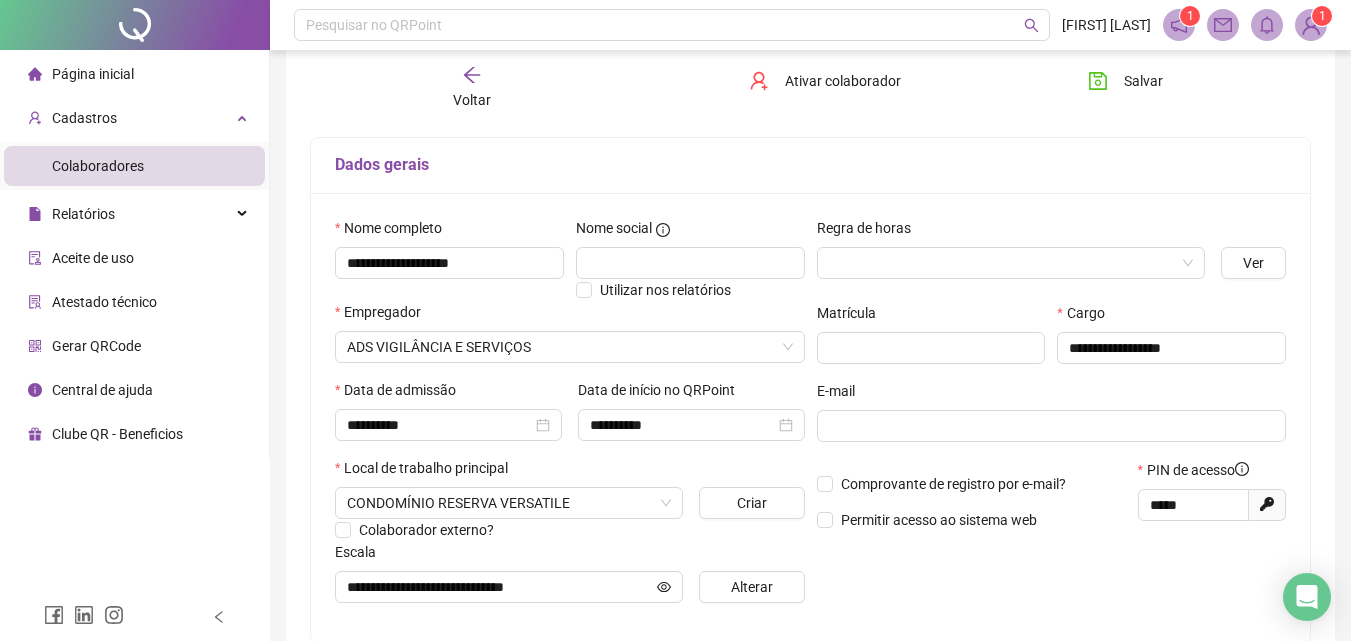 click 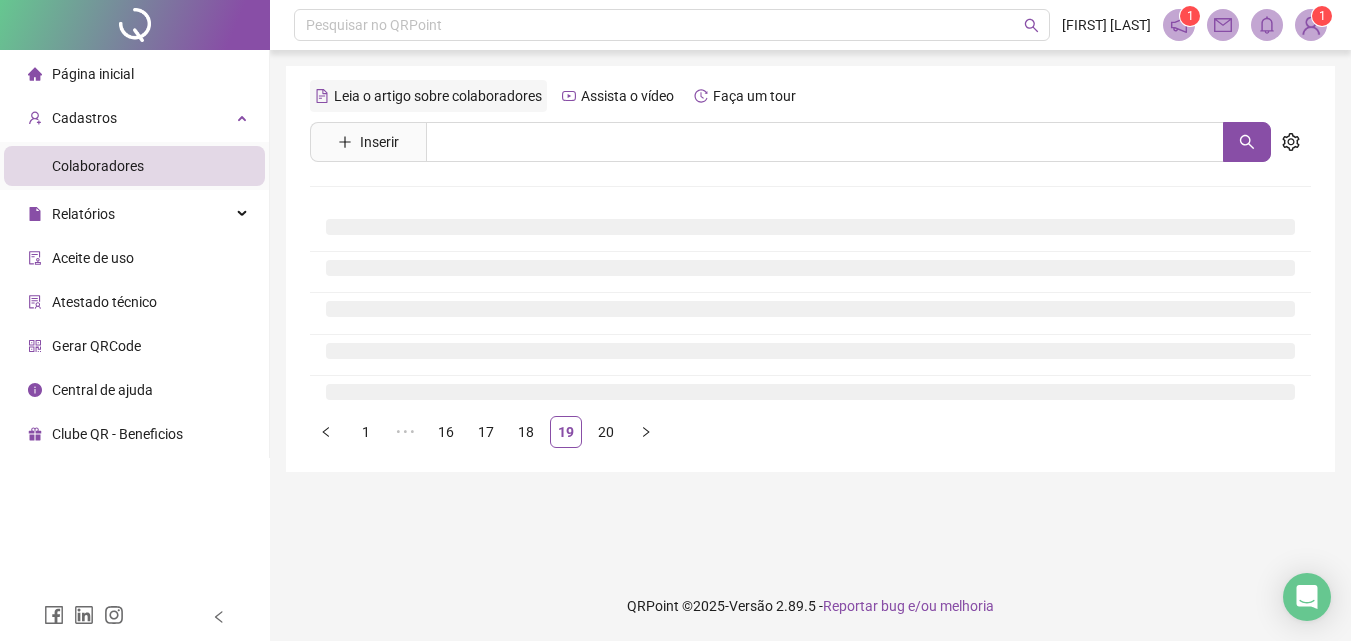 scroll, scrollTop: 0, scrollLeft: 0, axis: both 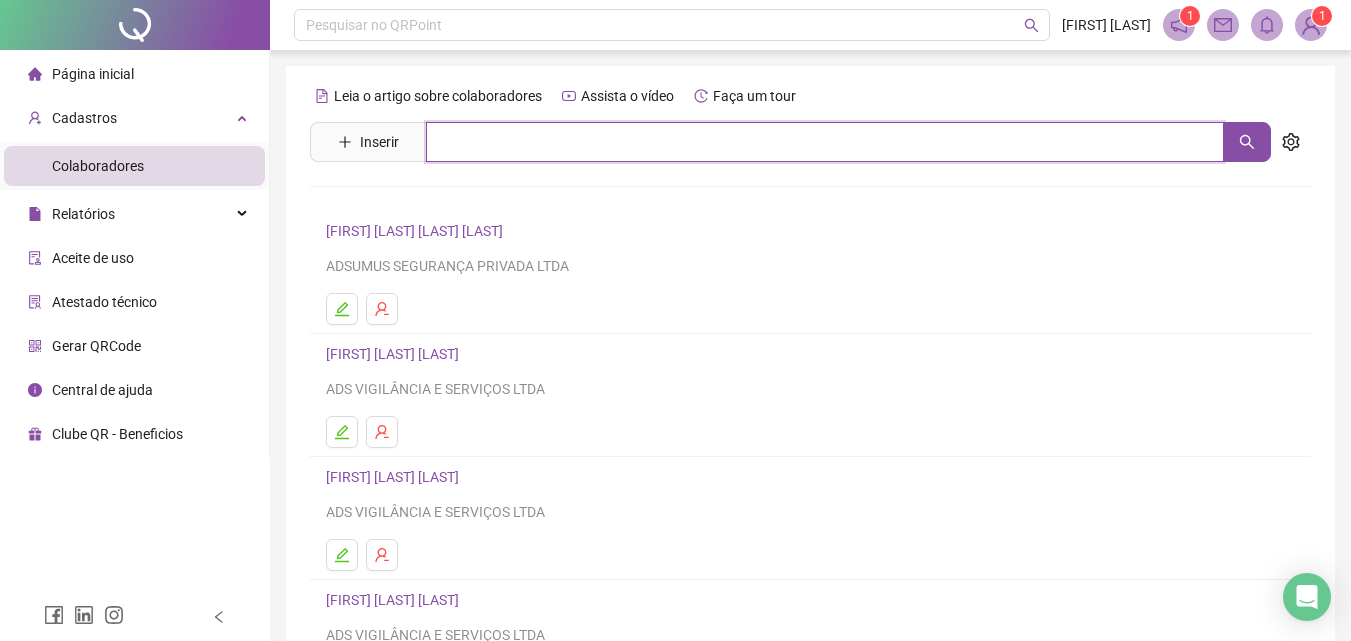 click at bounding box center [825, 142] 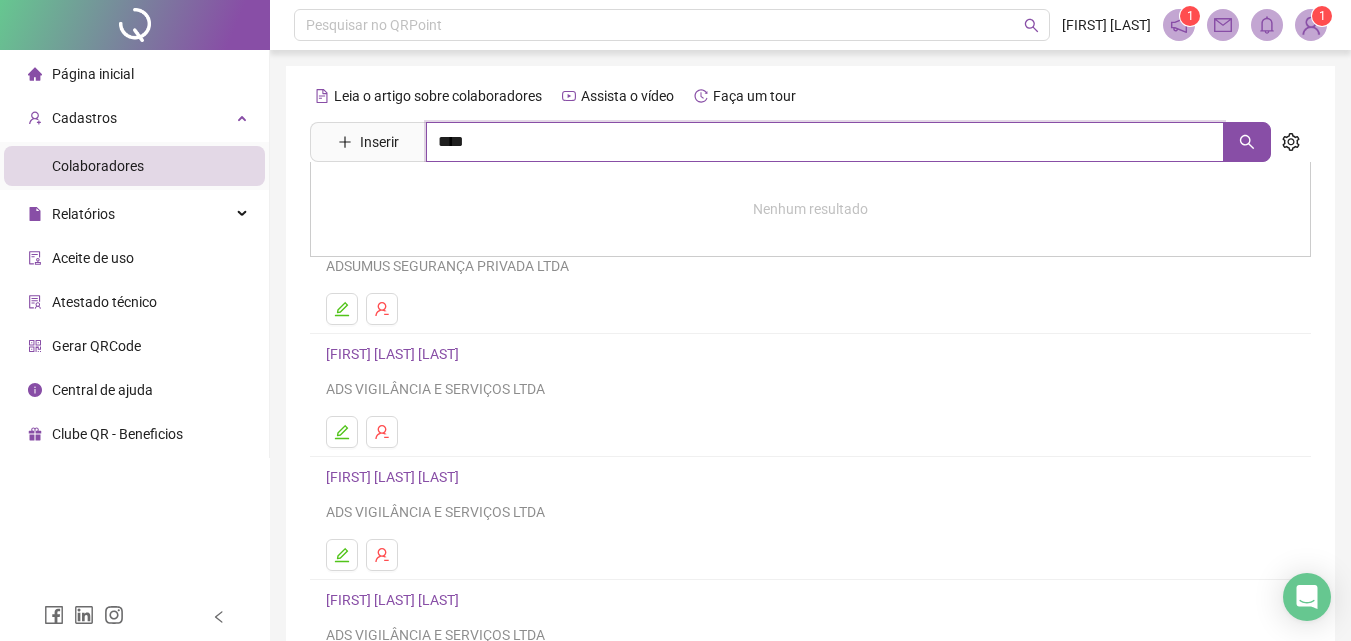 type on "****" 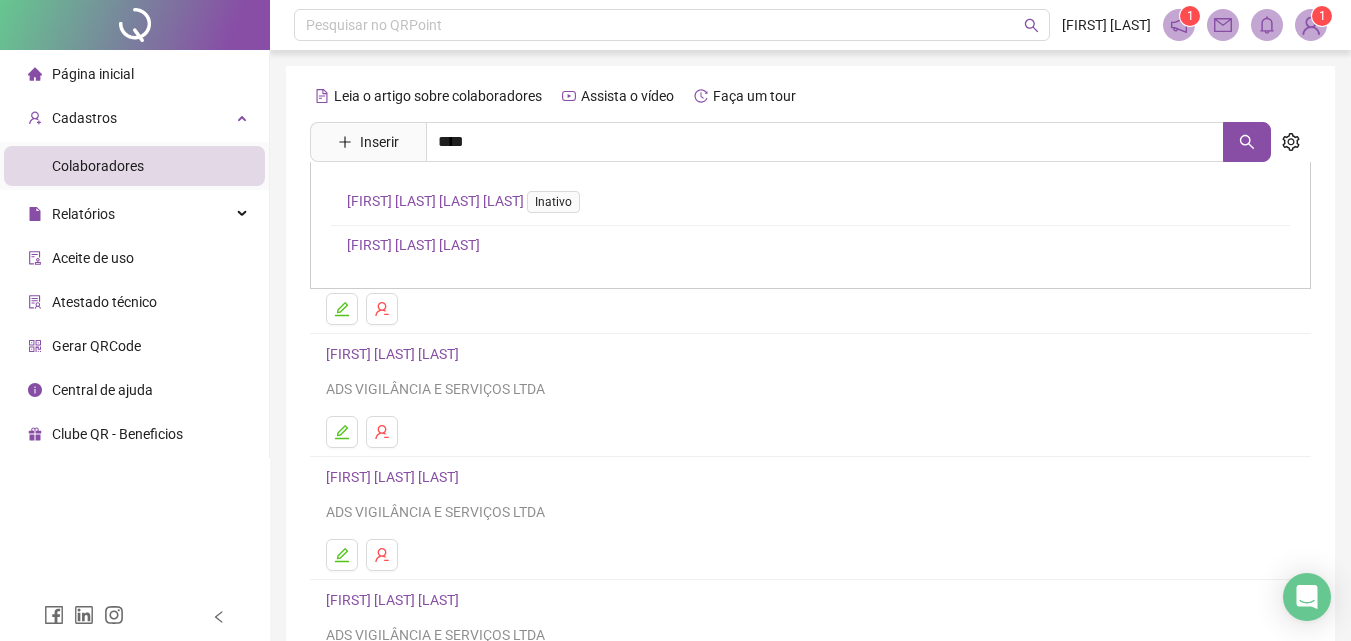 click on "[FIRST] [LAST] [LAST]" at bounding box center (413, 245) 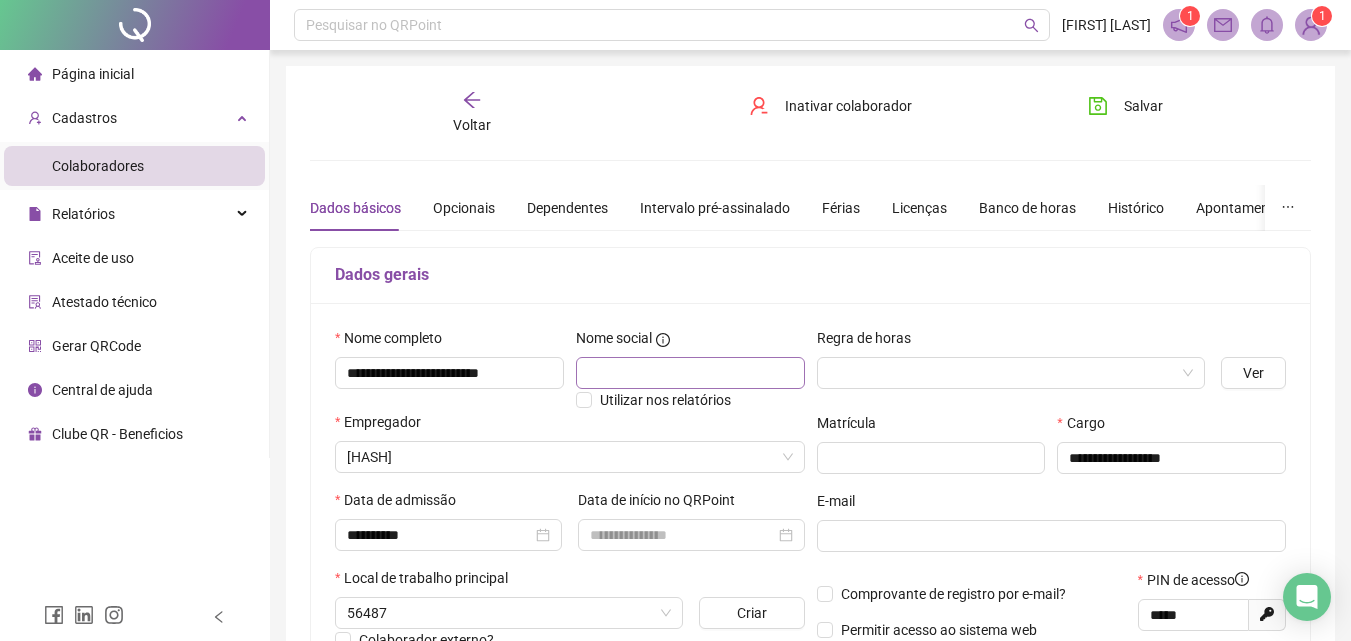 type on "**********" 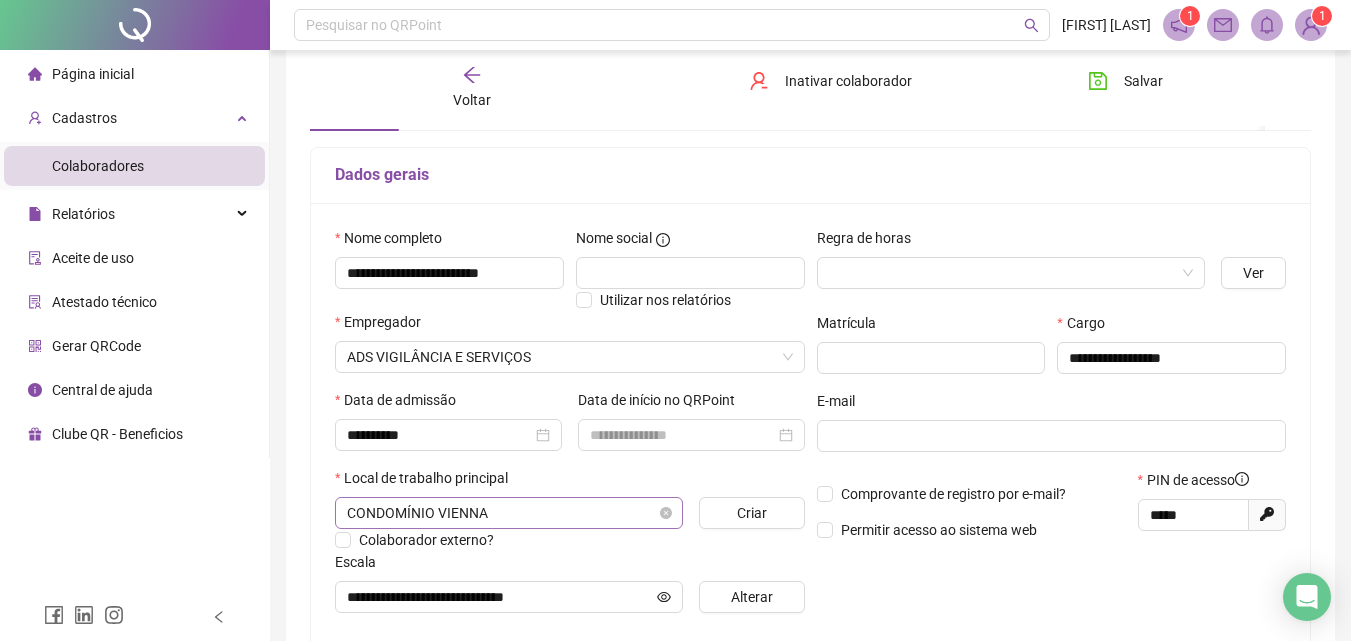 scroll, scrollTop: 200, scrollLeft: 0, axis: vertical 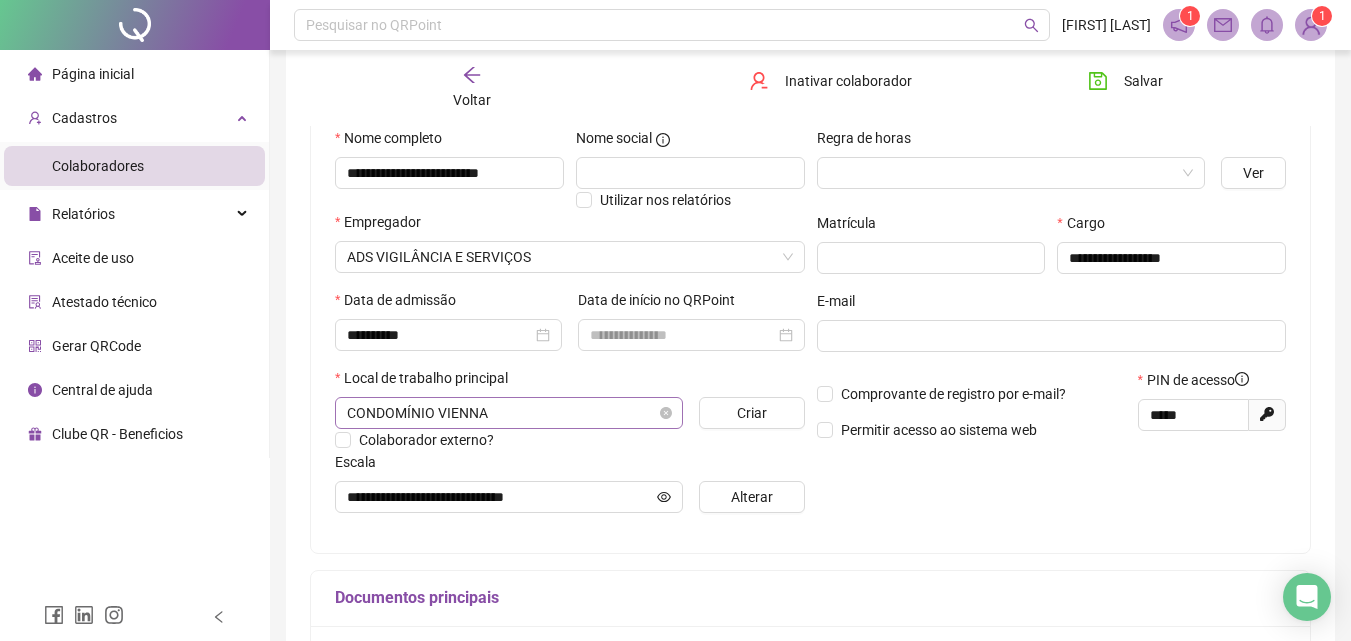 click on "CONDOMÍNIO VIENNA" at bounding box center [509, 413] 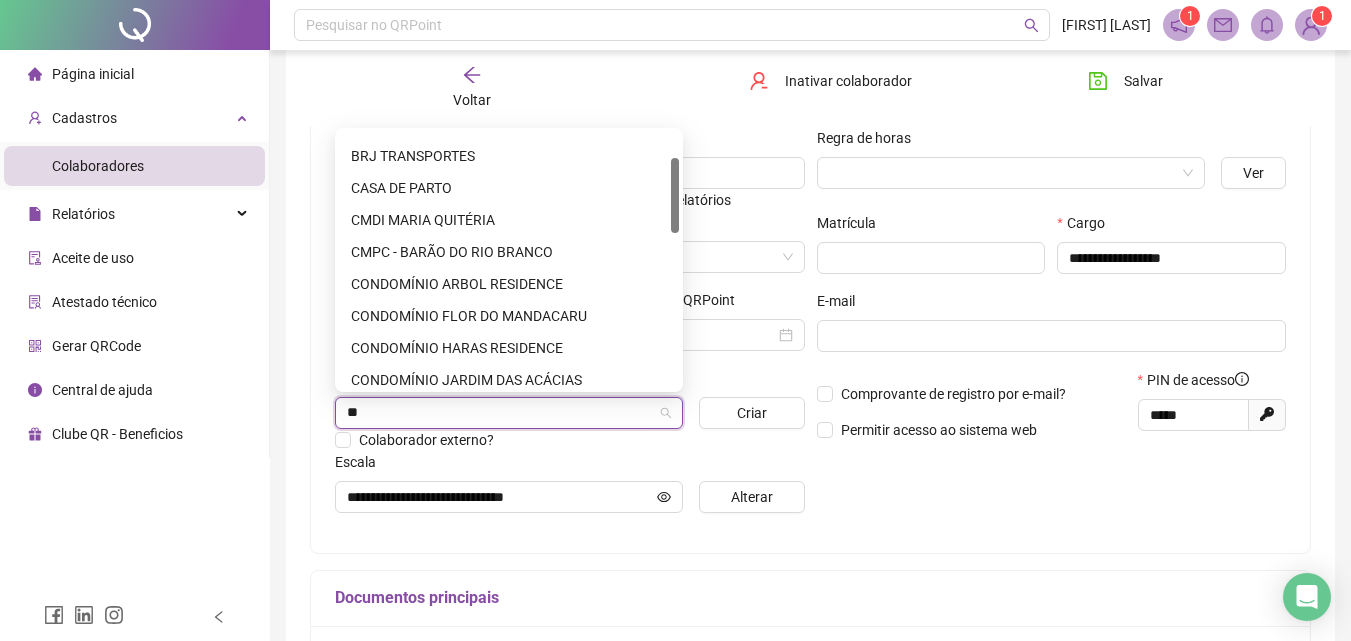 scroll, scrollTop: 0, scrollLeft: 0, axis: both 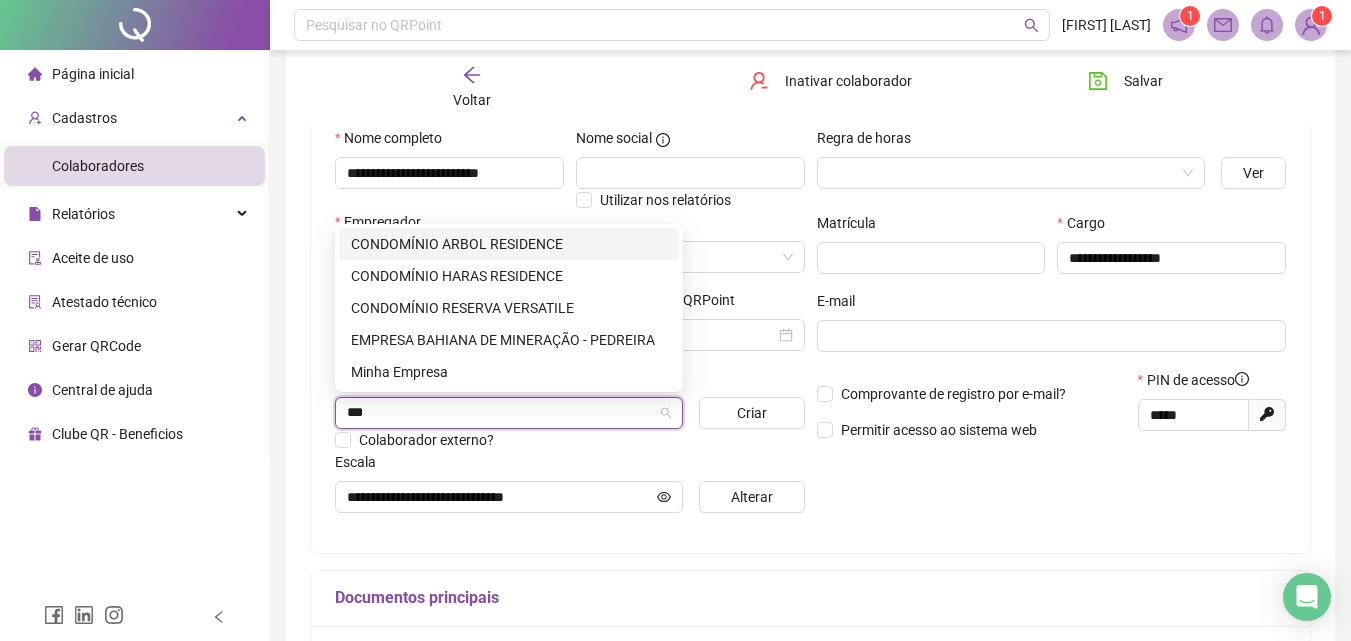 type on "****" 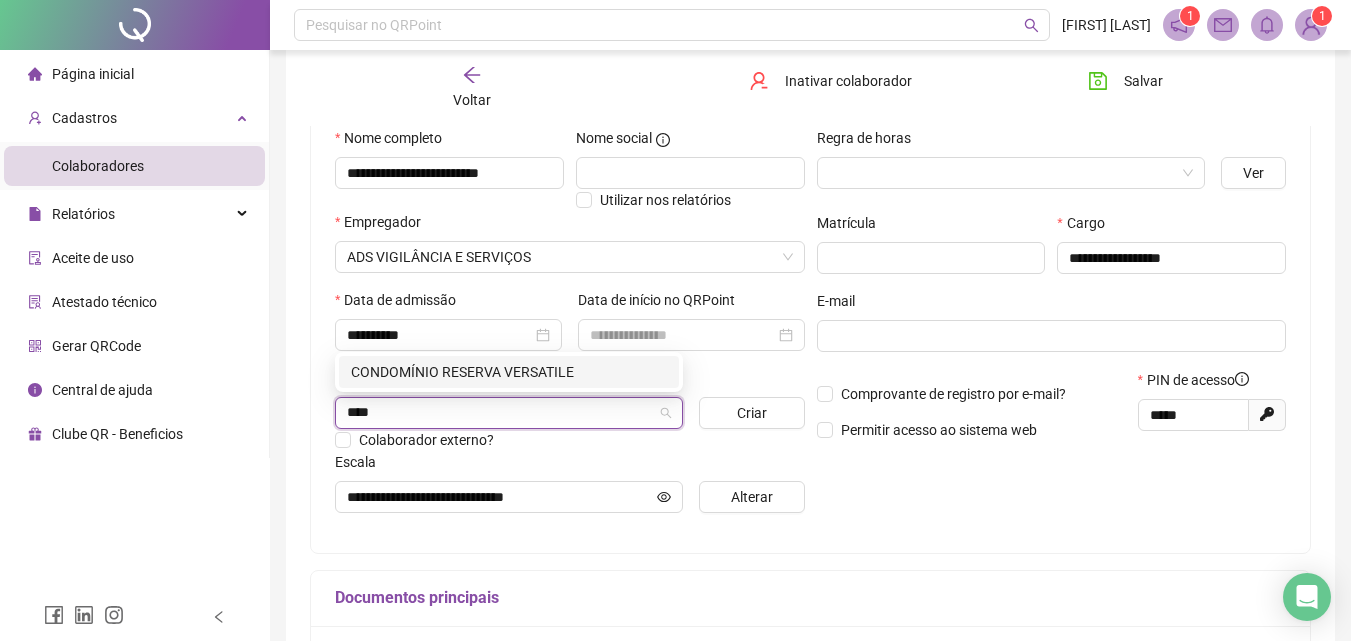 click on "CONDOMÍNIO RESERVA VERSATILE" at bounding box center [509, 372] 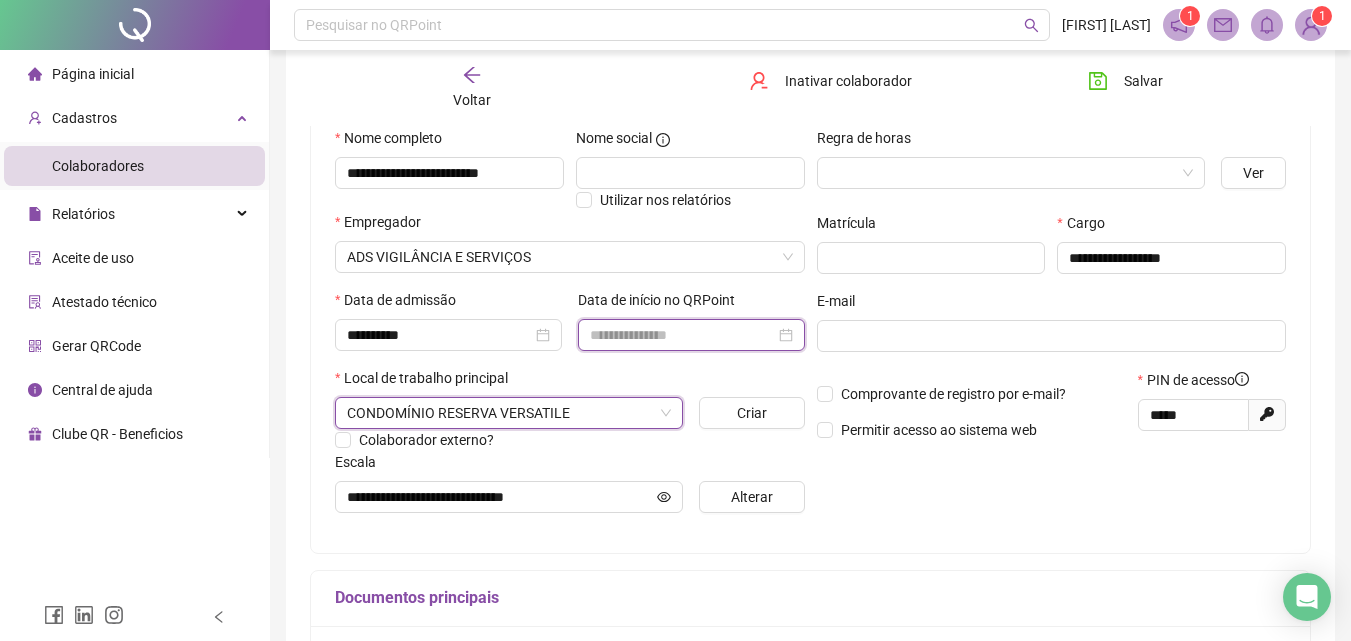 click at bounding box center [682, 335] 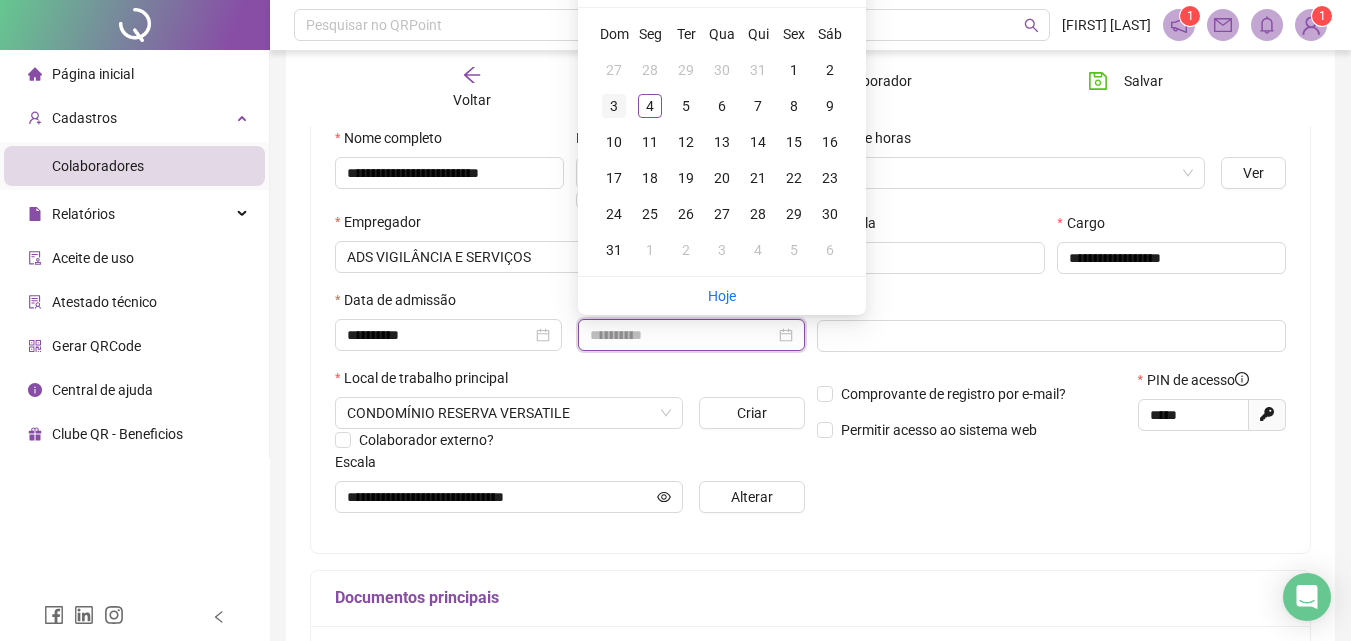 type on "**********" 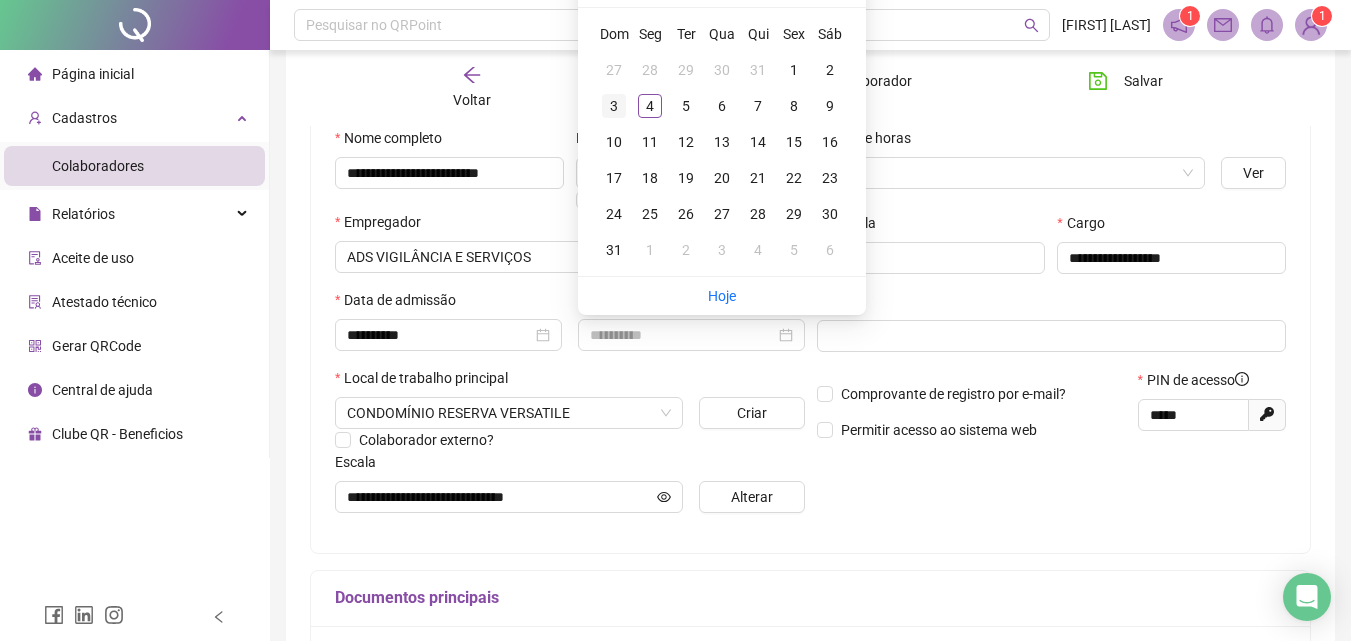 click on "3" at bounding box center (614, 106) 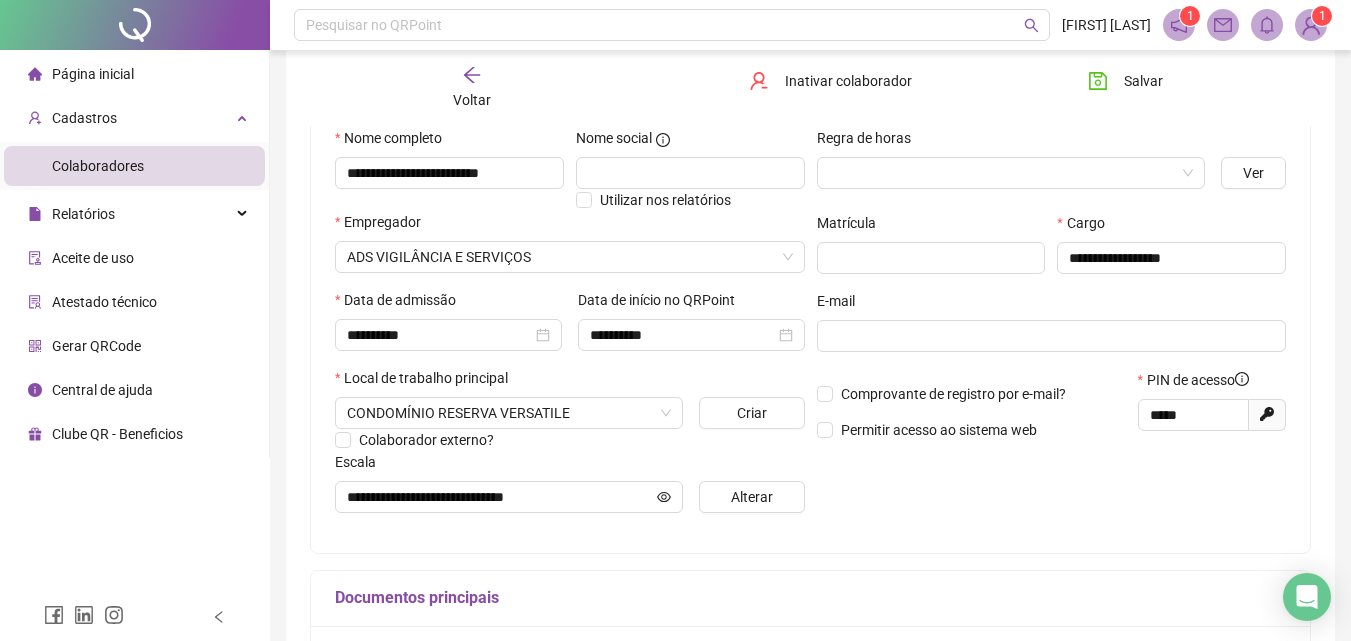 click on "Escala" at bounding box center [570, 466] 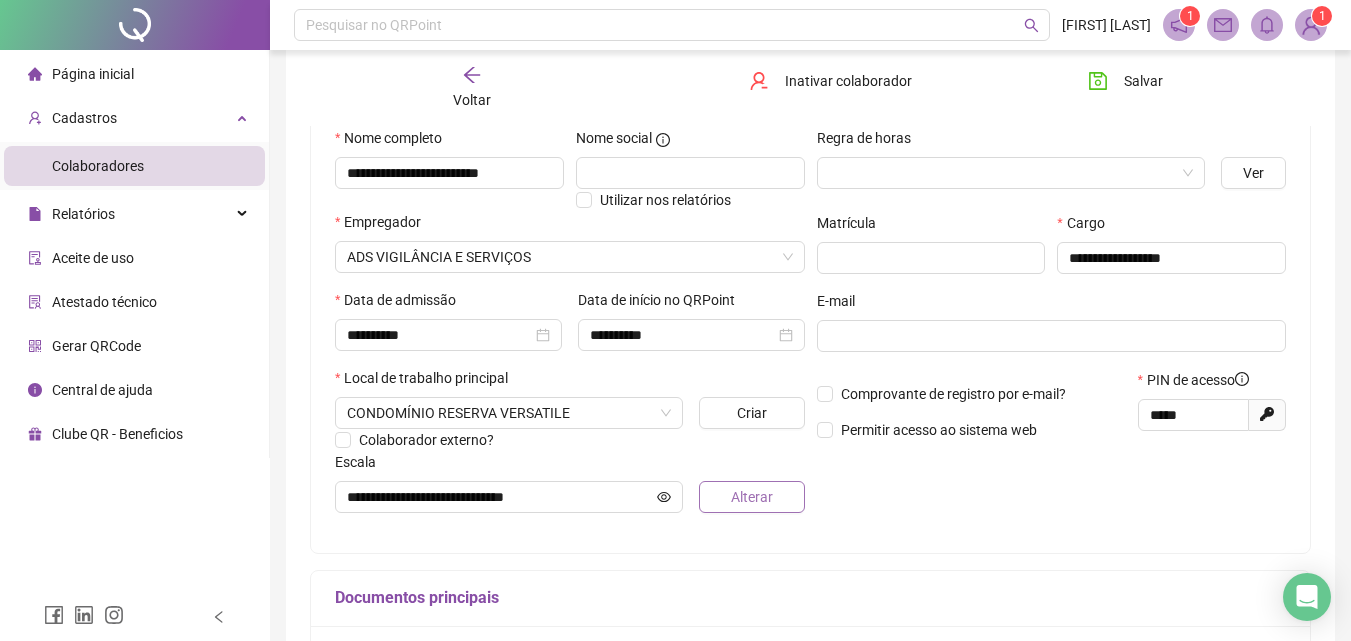 click on "Alterar" at bounding box center (751, 497) 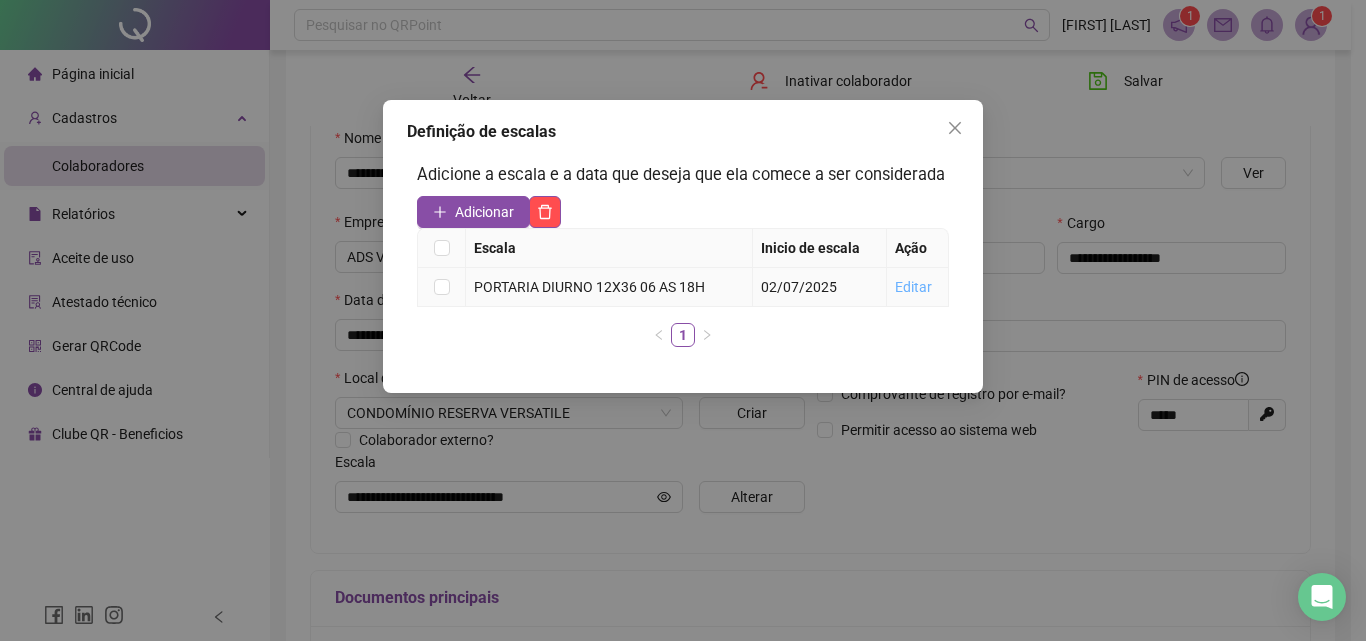 click on "Editar" at bounding box center (913, 287) 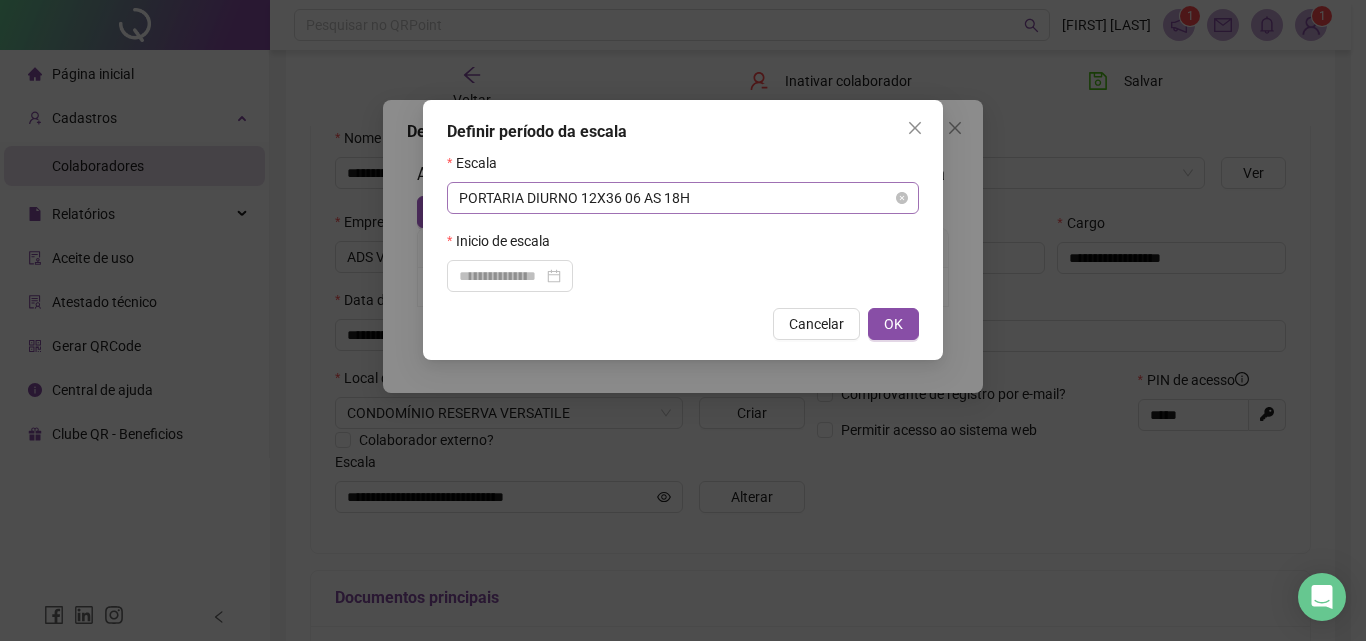 click on "PORTARIA DIURNO 12X36 06 AS 18H" at bounding box center (683, 198) 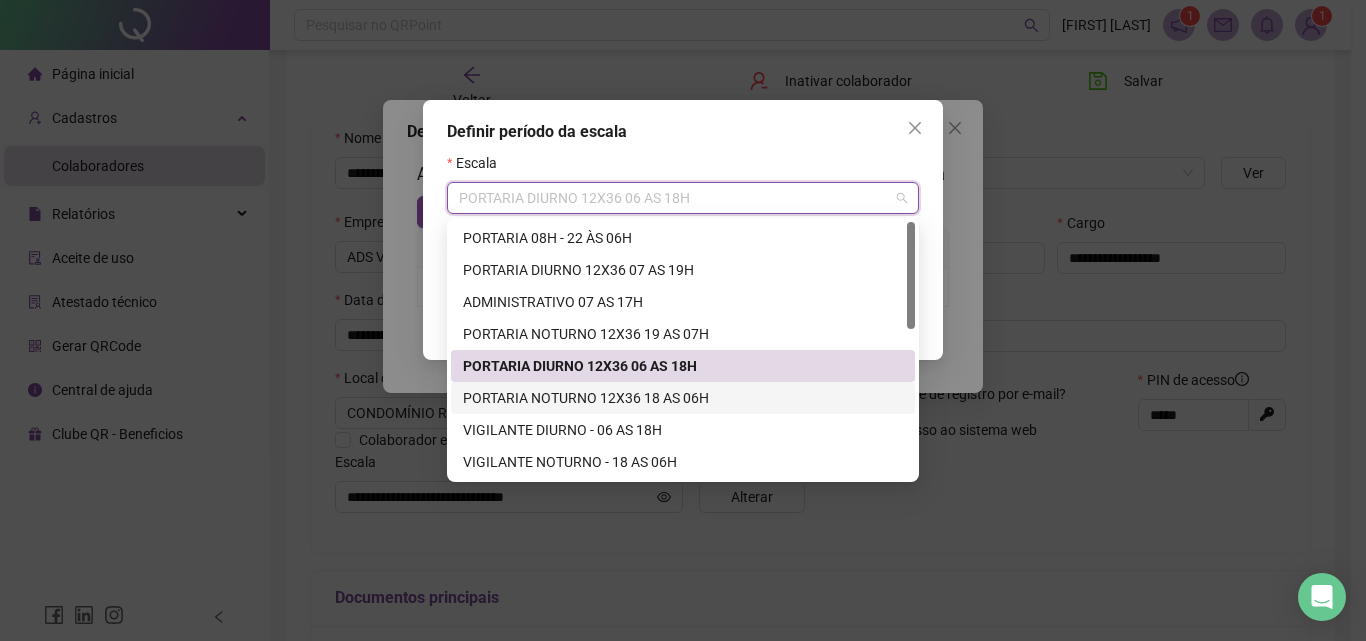 click on "PORTARIA NOTURNO 12X36 18 AS 06H" at bounding box center (683, 398) 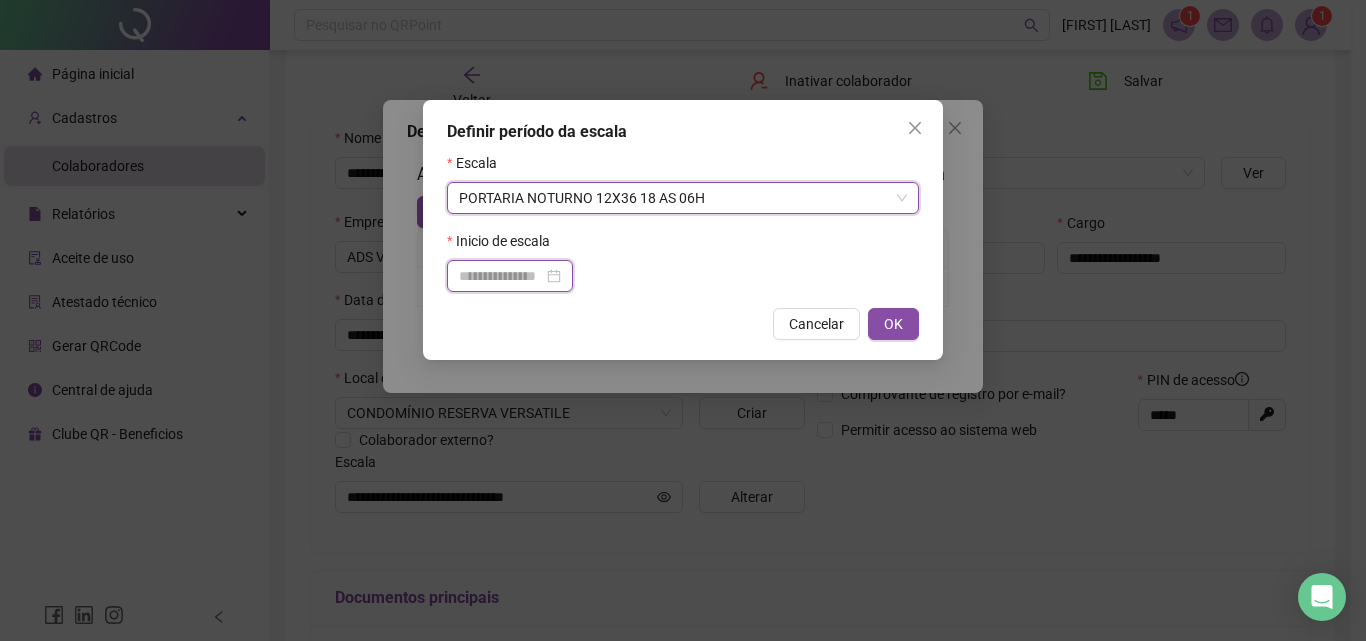 click at bounding box center [501, 276] 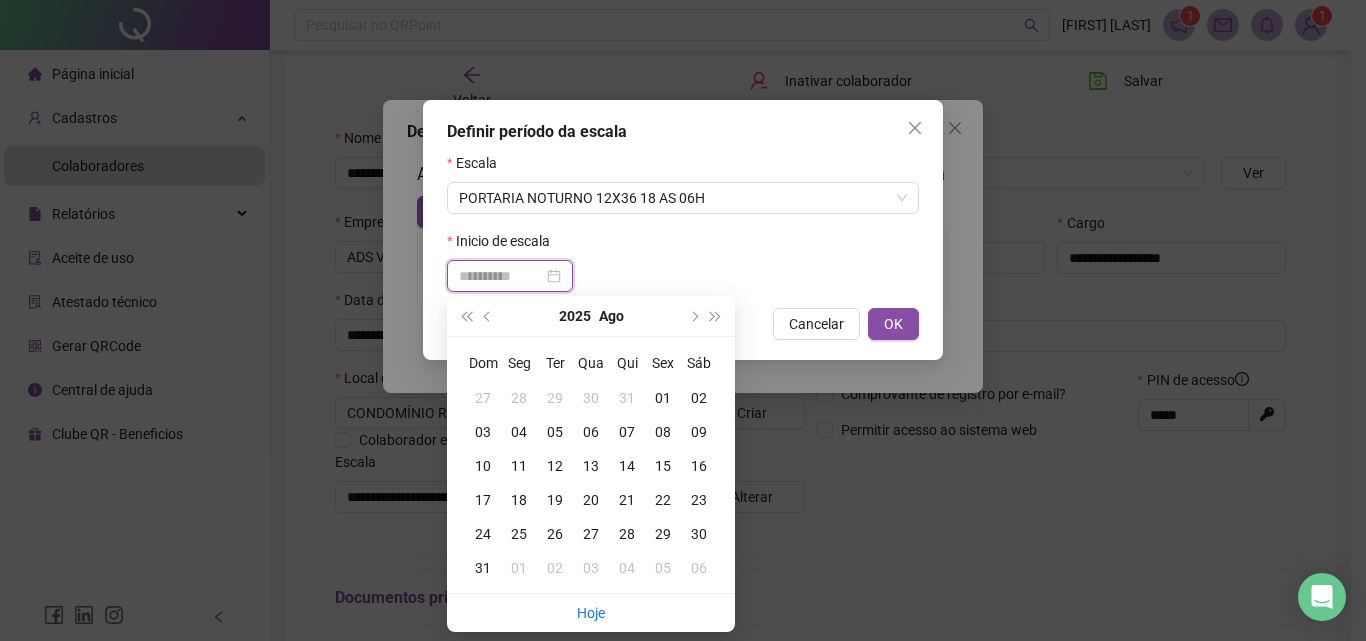 type on "**********" 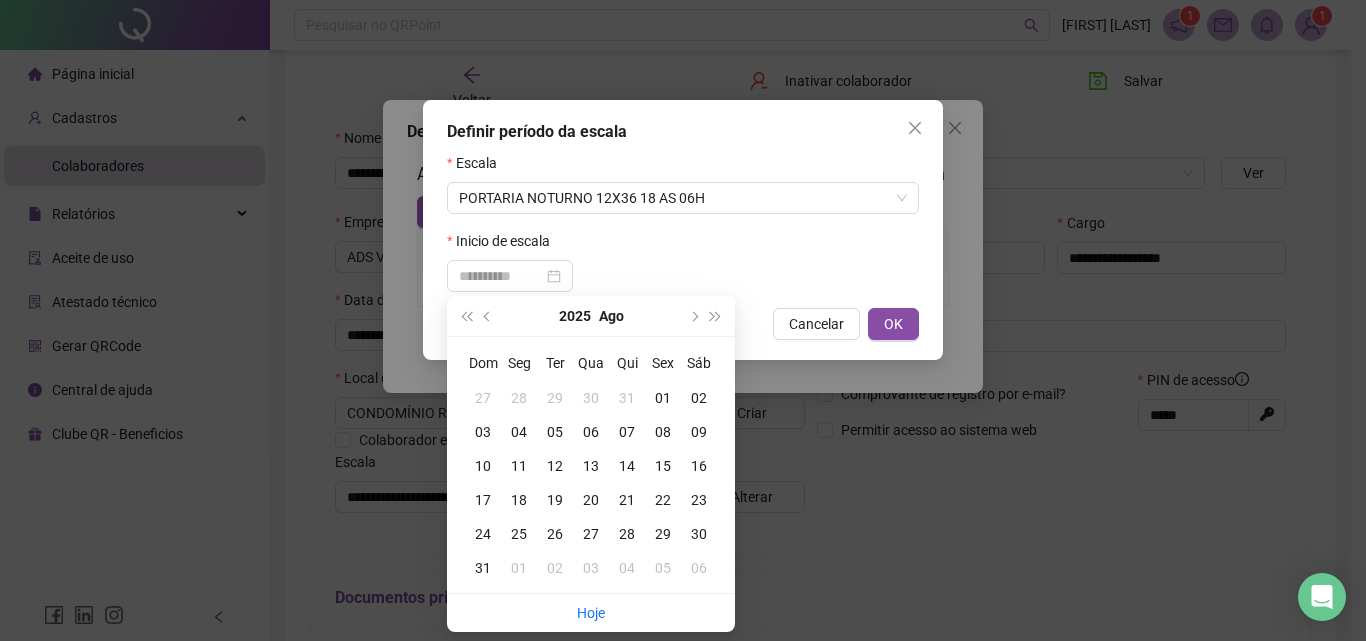 drag, startPoint x: 476, startPoint y: 433, endPoint x: 518, endPoint y: 410, distance: 47.88528 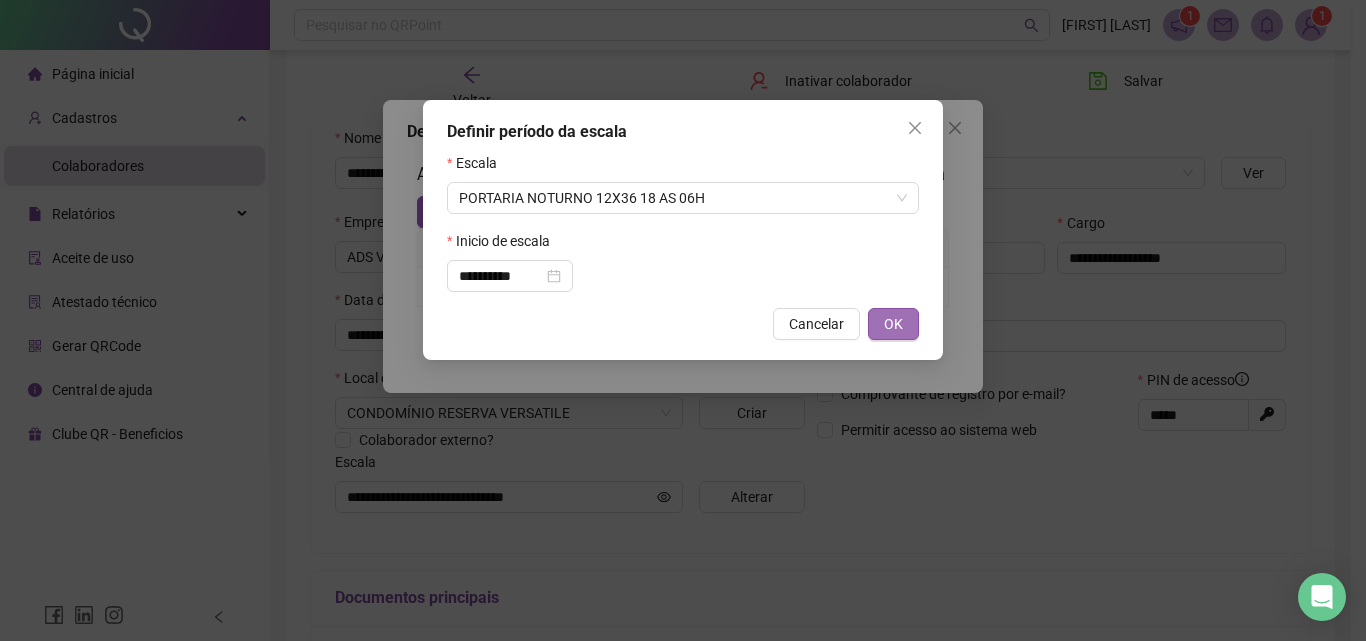click on "OK" at bounding box center (893, 324) 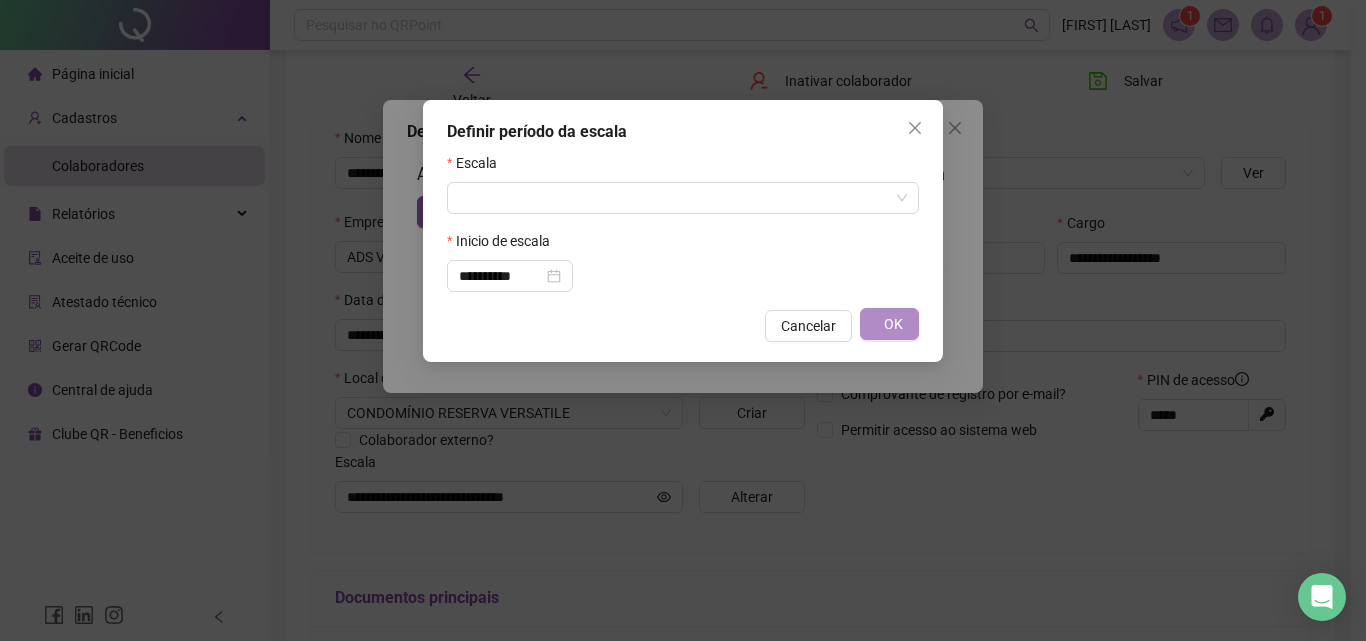 type on "**********" 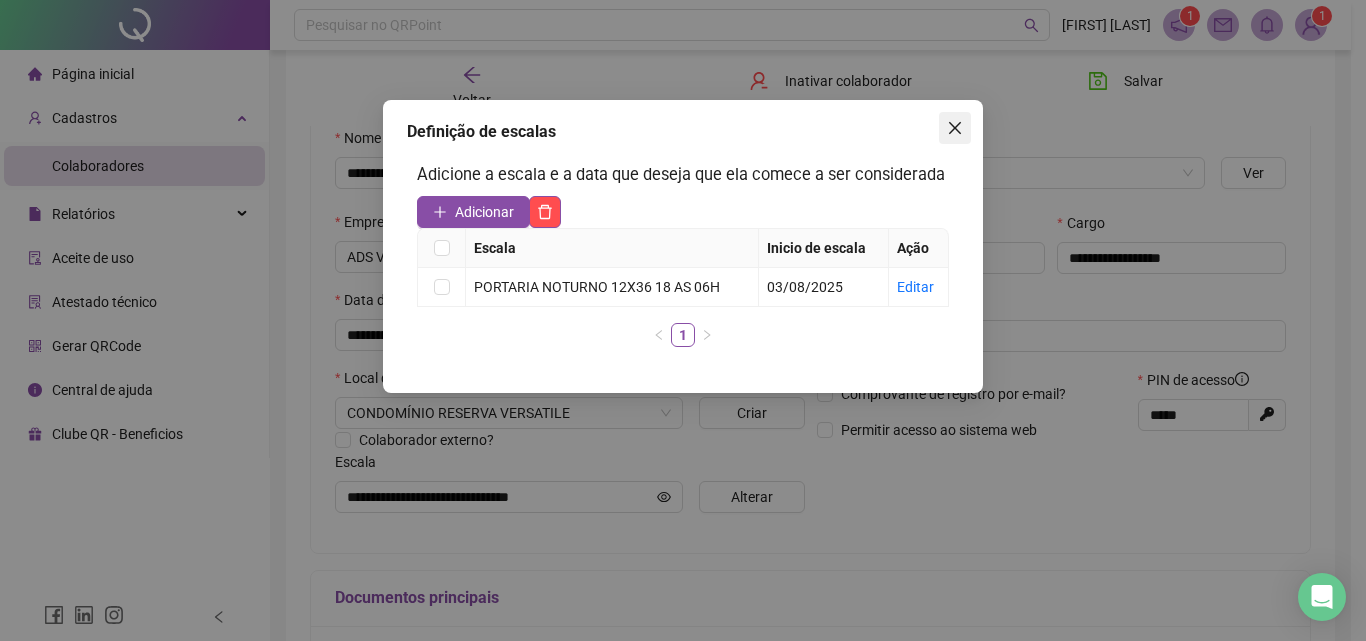 click 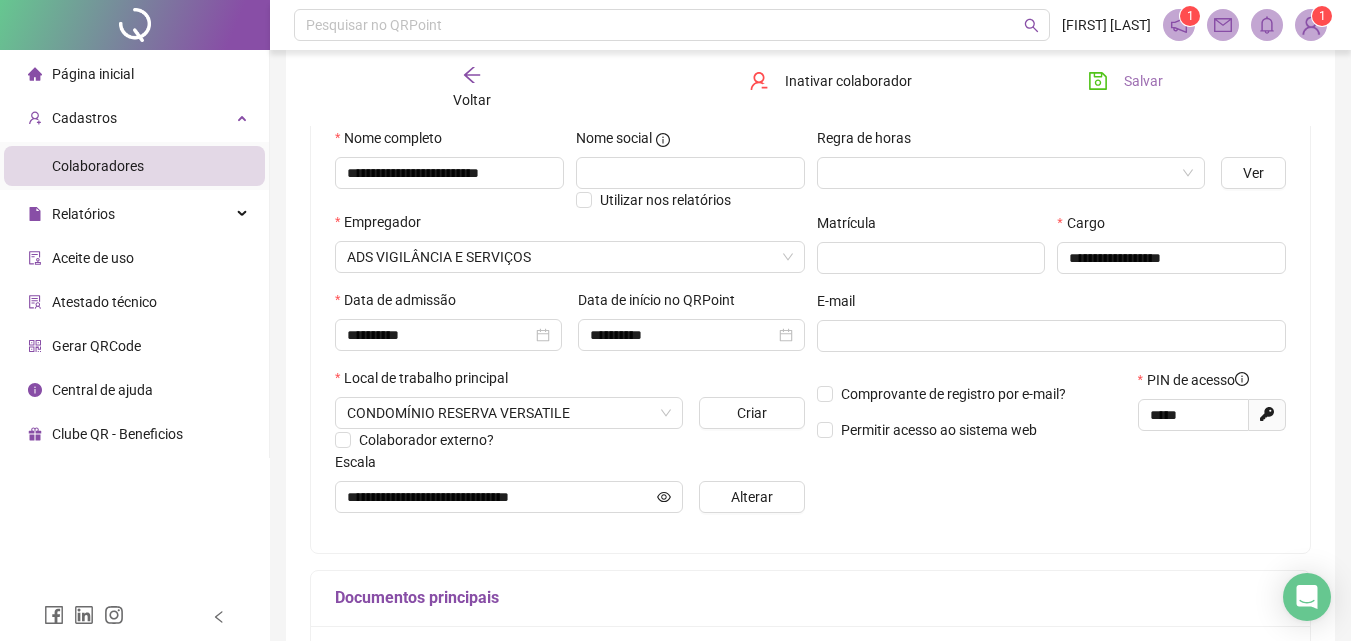 click on "Salvar" at bounding box center (1143, 81) 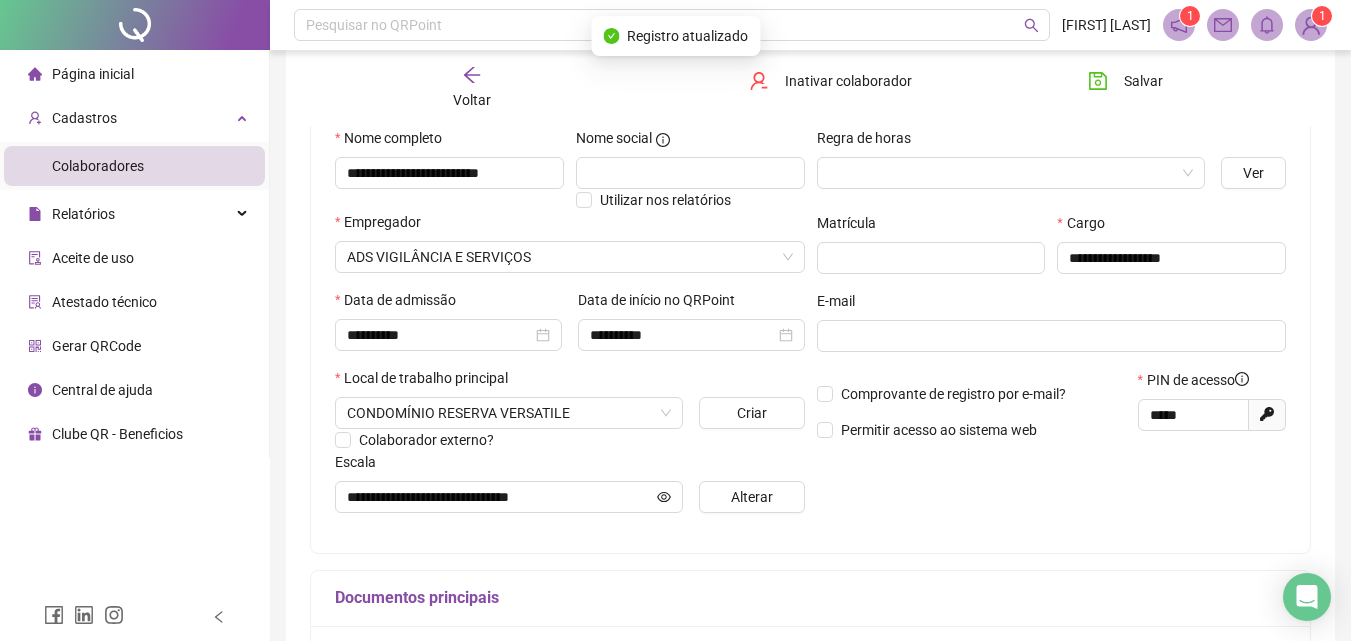 click 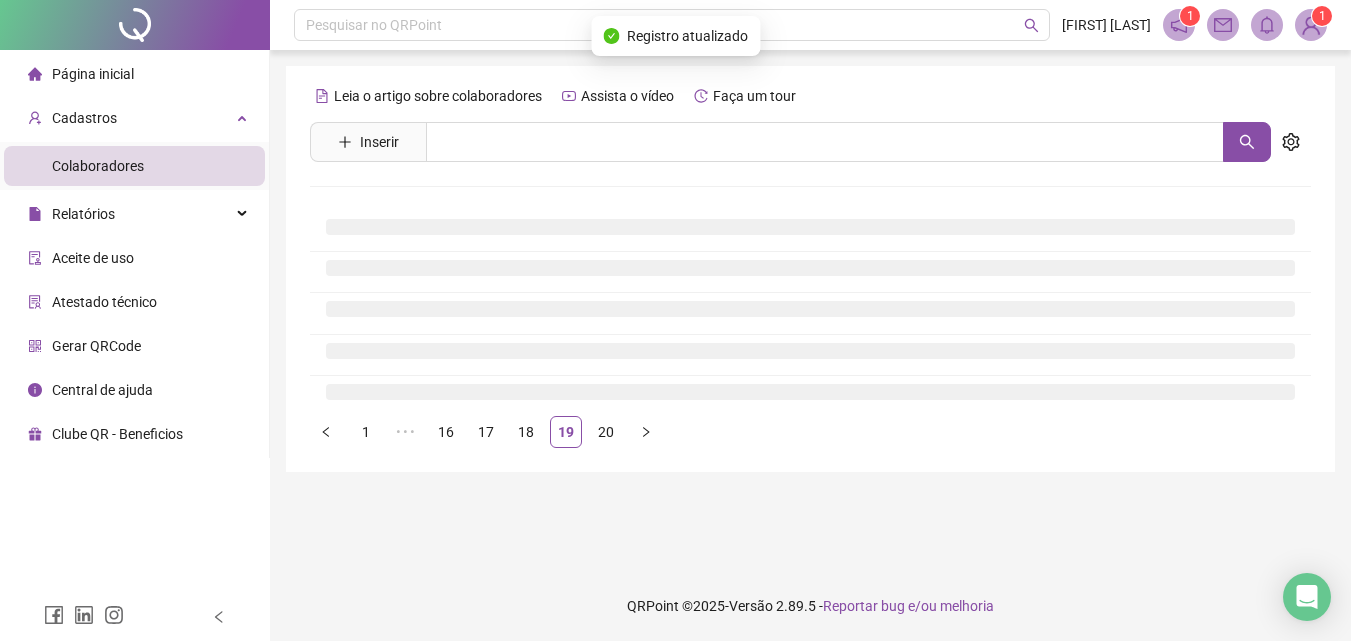 scroll, scrollTop: 0, scrollLeft: 0, axis: both 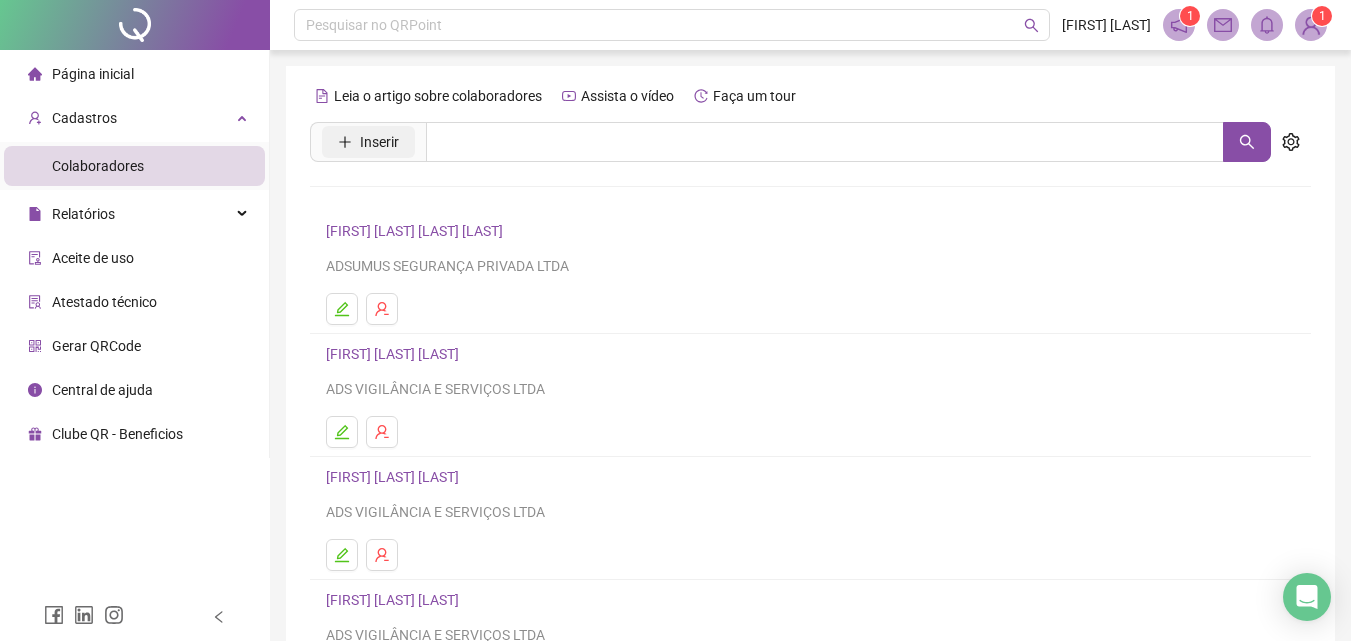 click on "Inserir" at bounding box center [379, 142] 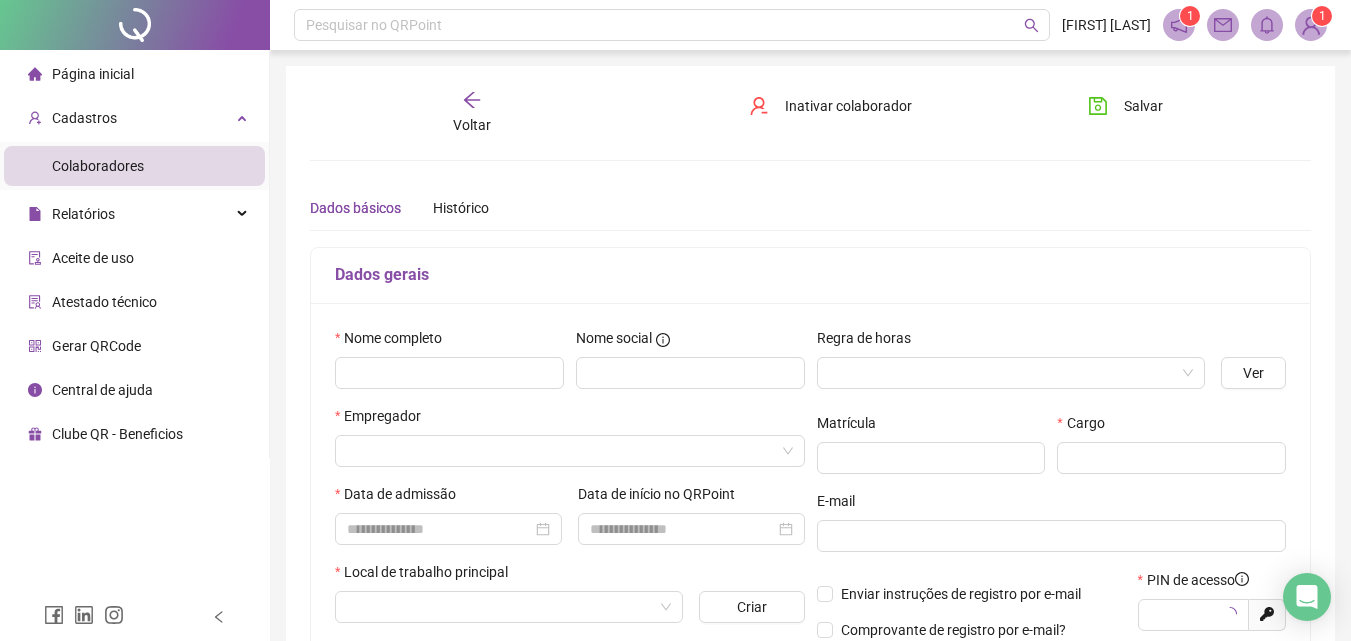 type on "*****" 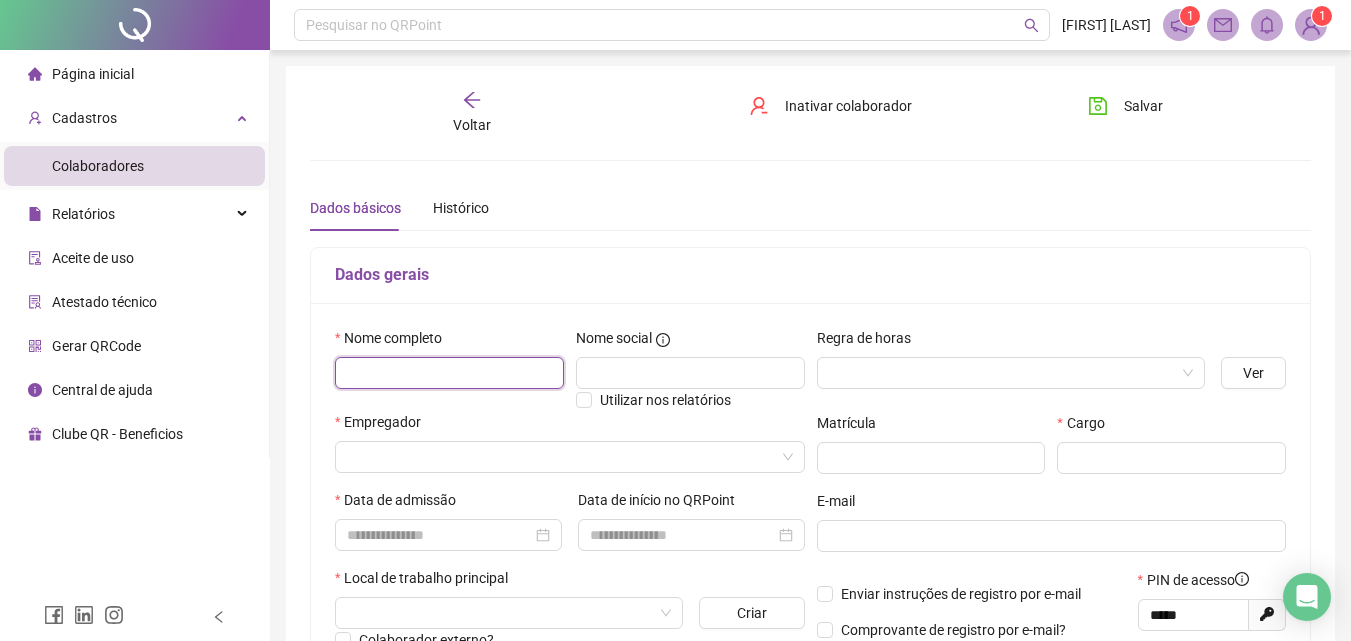 click at bounding box center [449, 373] 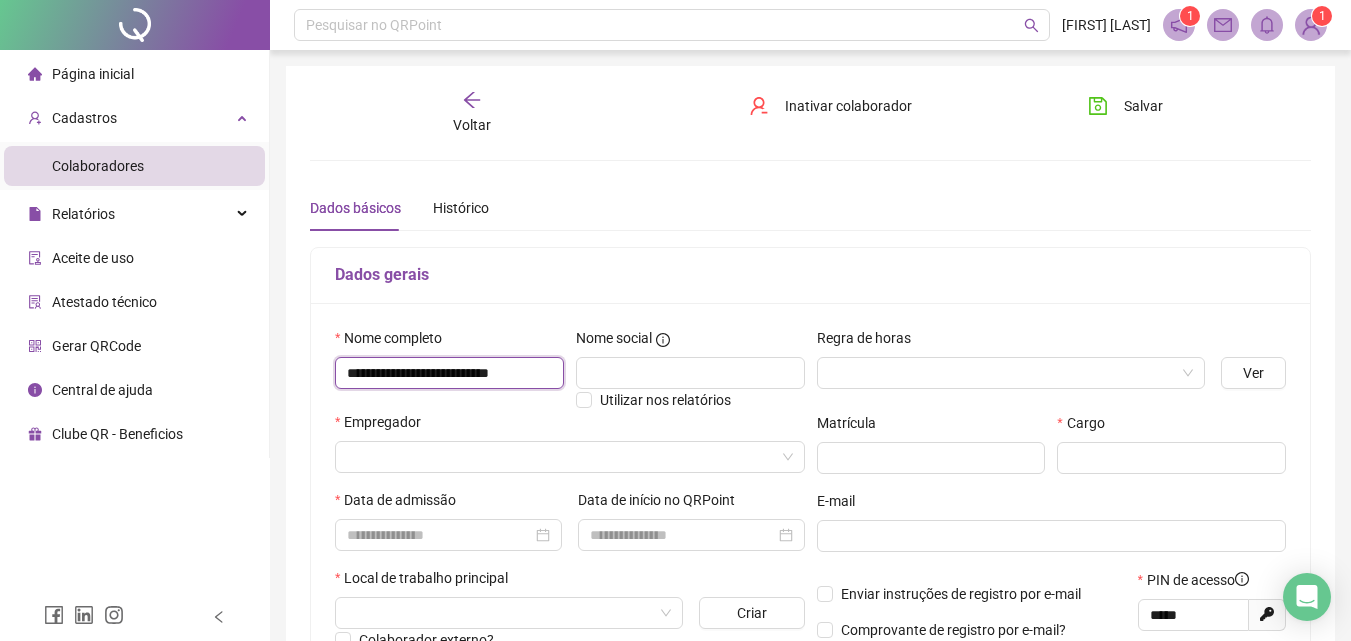 scroll, scrollTop: 0, scrollLeft: 21, axis: horizontal 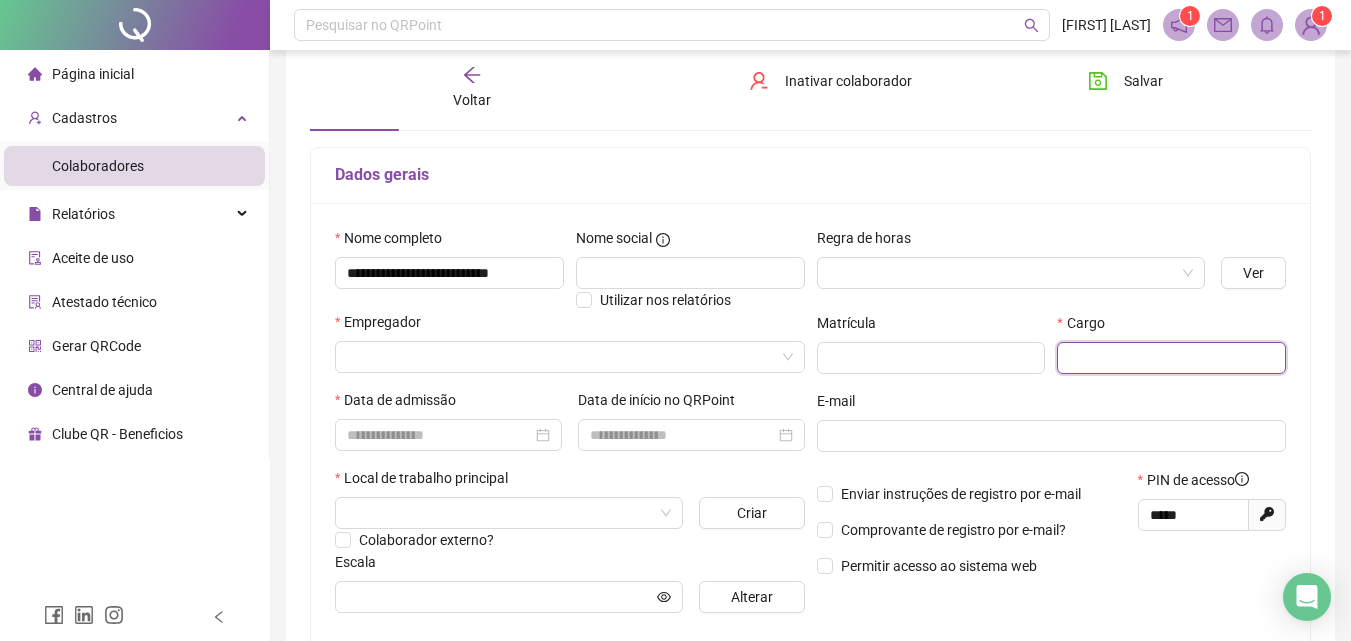 click at bounding box center [1171, 358] 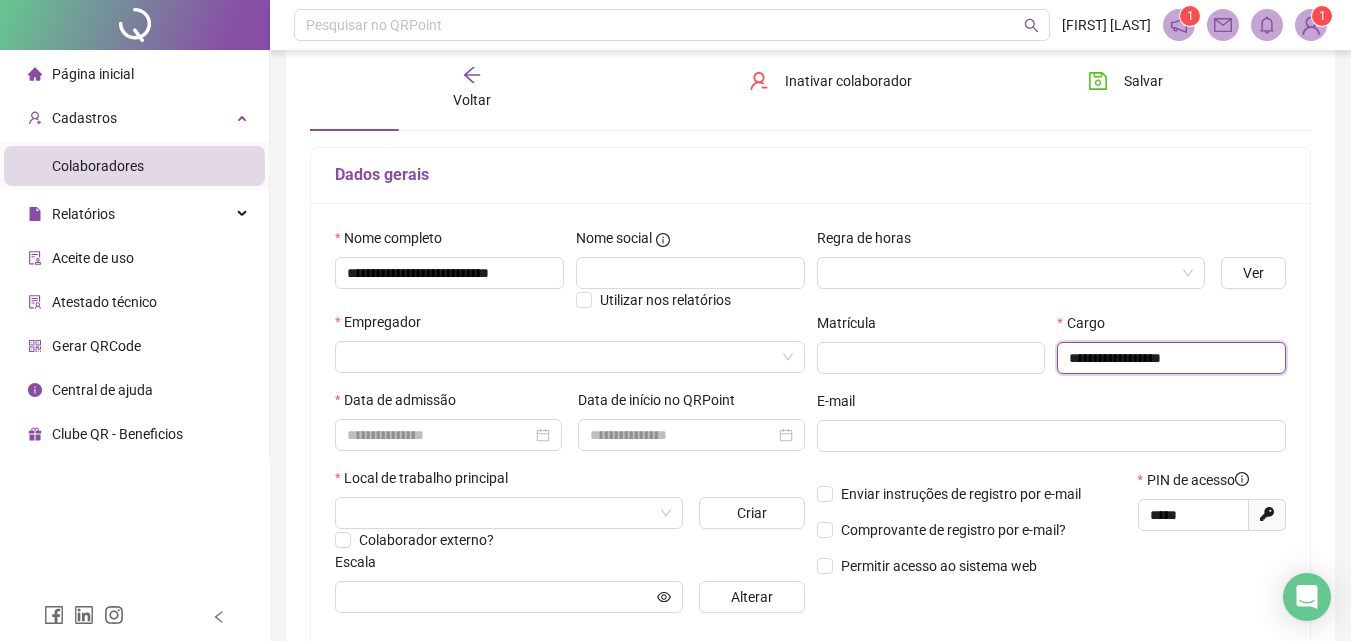 type on "**********" 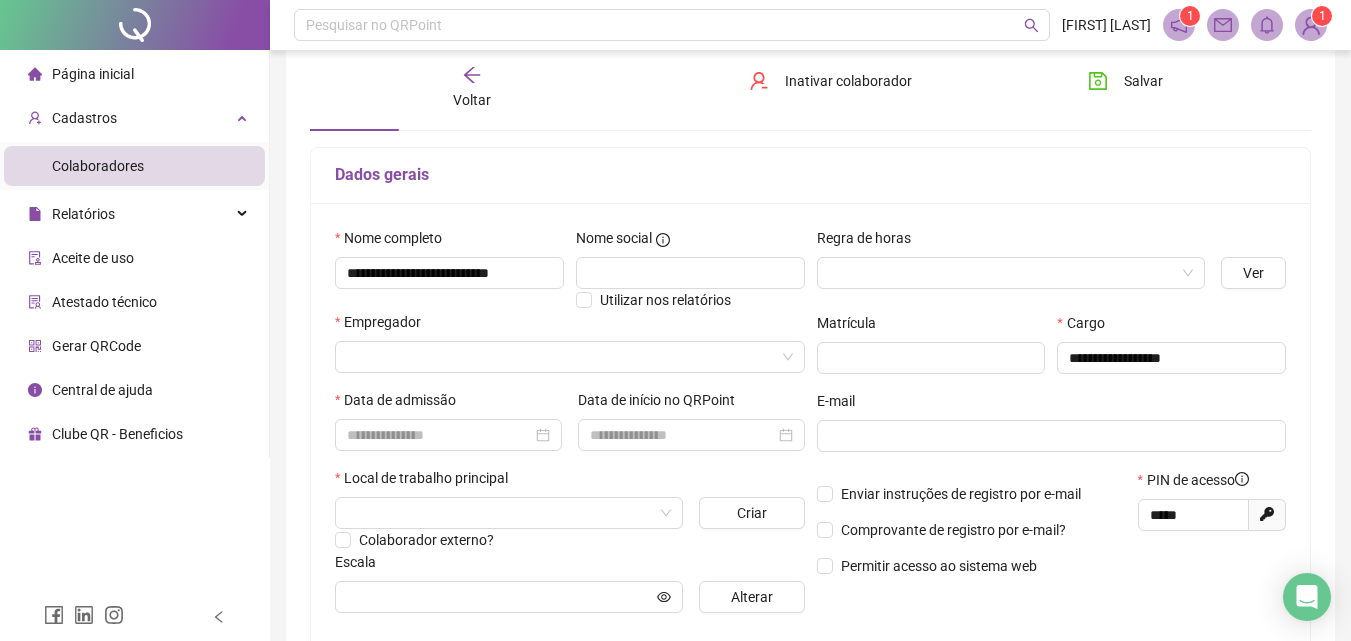 click on "E-mail" at bounding box center (1052, 405) 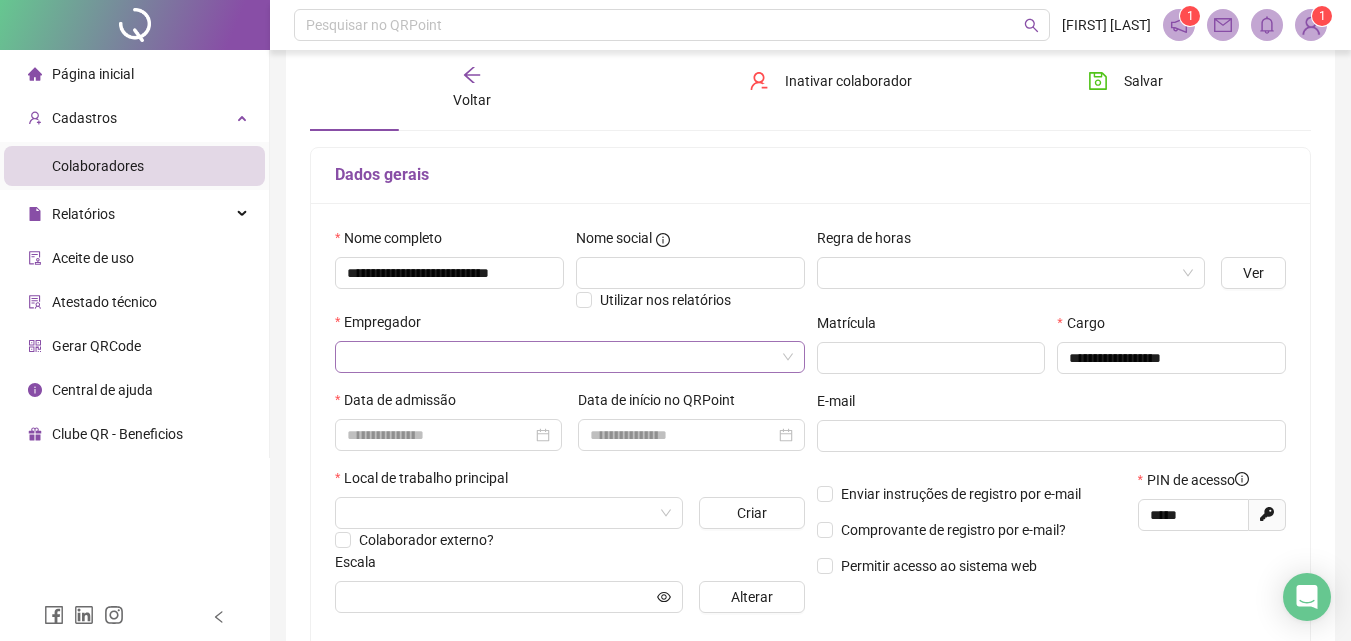 click at bounding box center (561, 357) 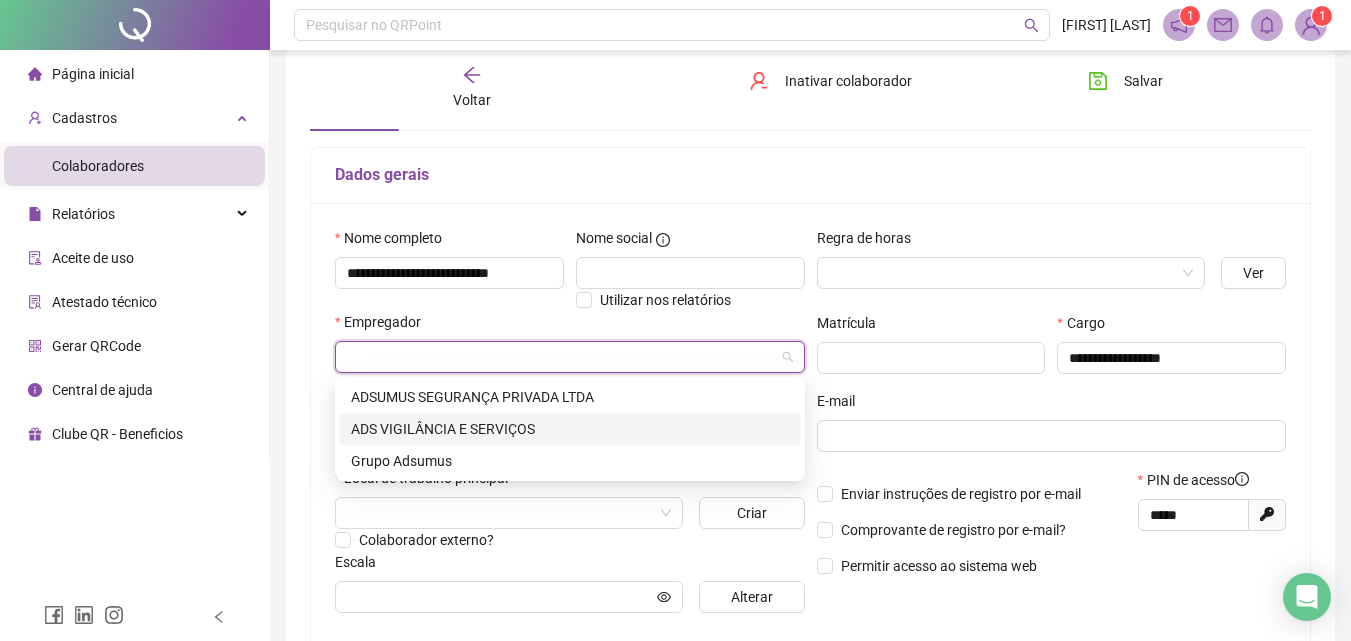 click on "ADS VIGILÂNCIA E SERVIÇOS" at bounding box center [570, 429] 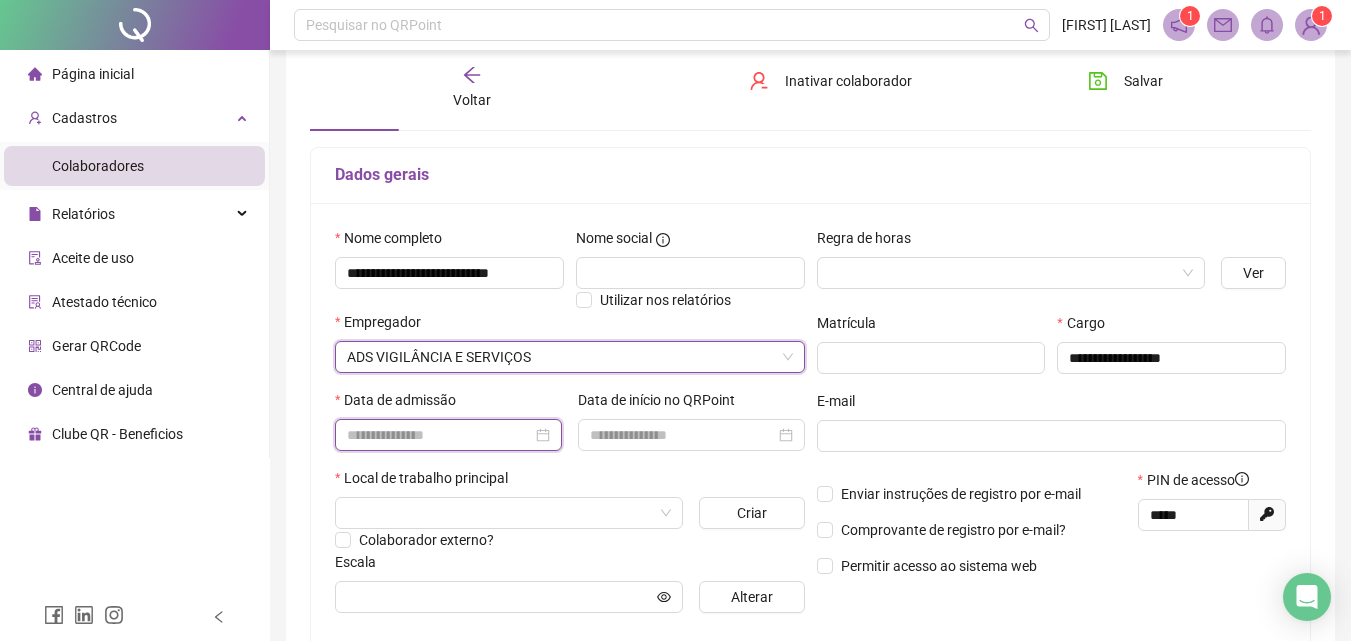 click at bounding box center [439, 435] 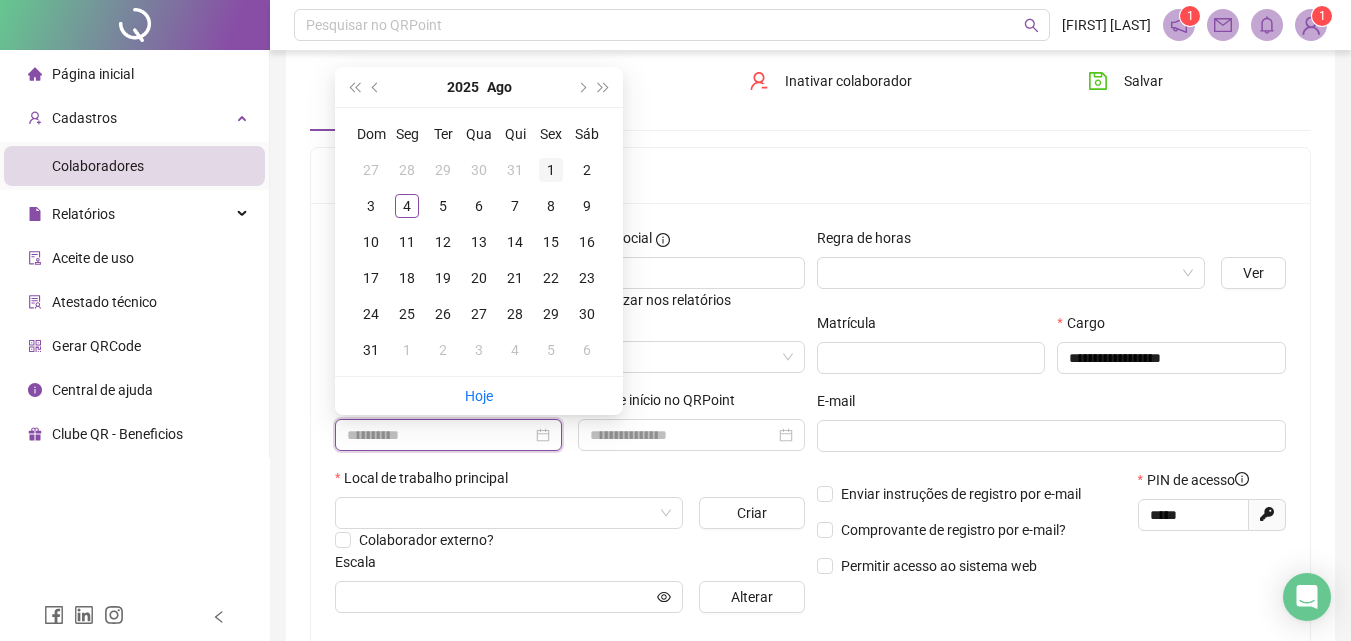 type on "**********" 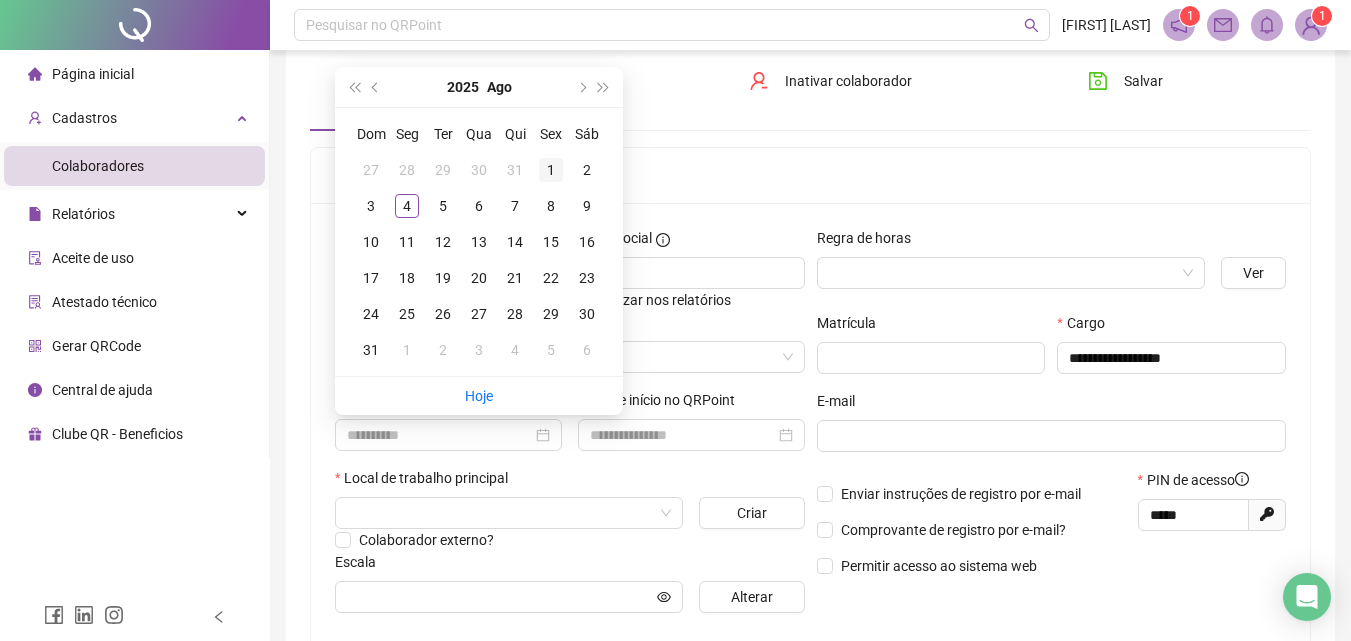 click on "1" at bounding box center (551, 170) 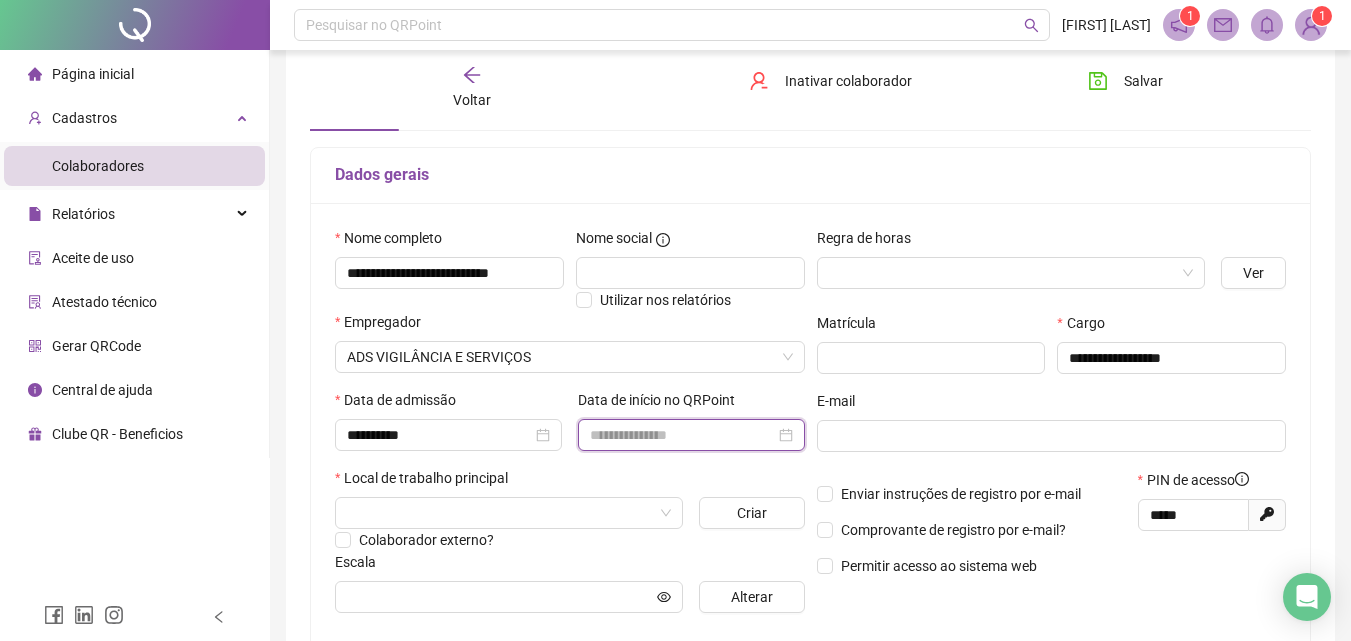 click at bounding box center [682, 435] 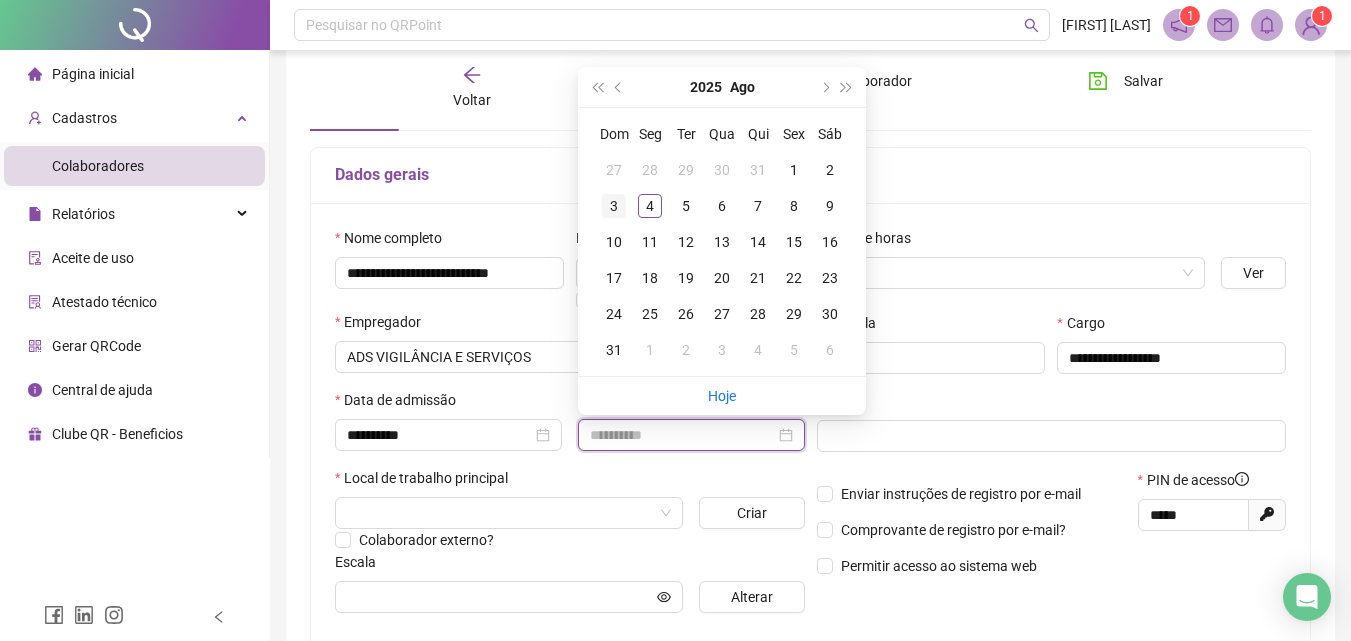type on "**********" 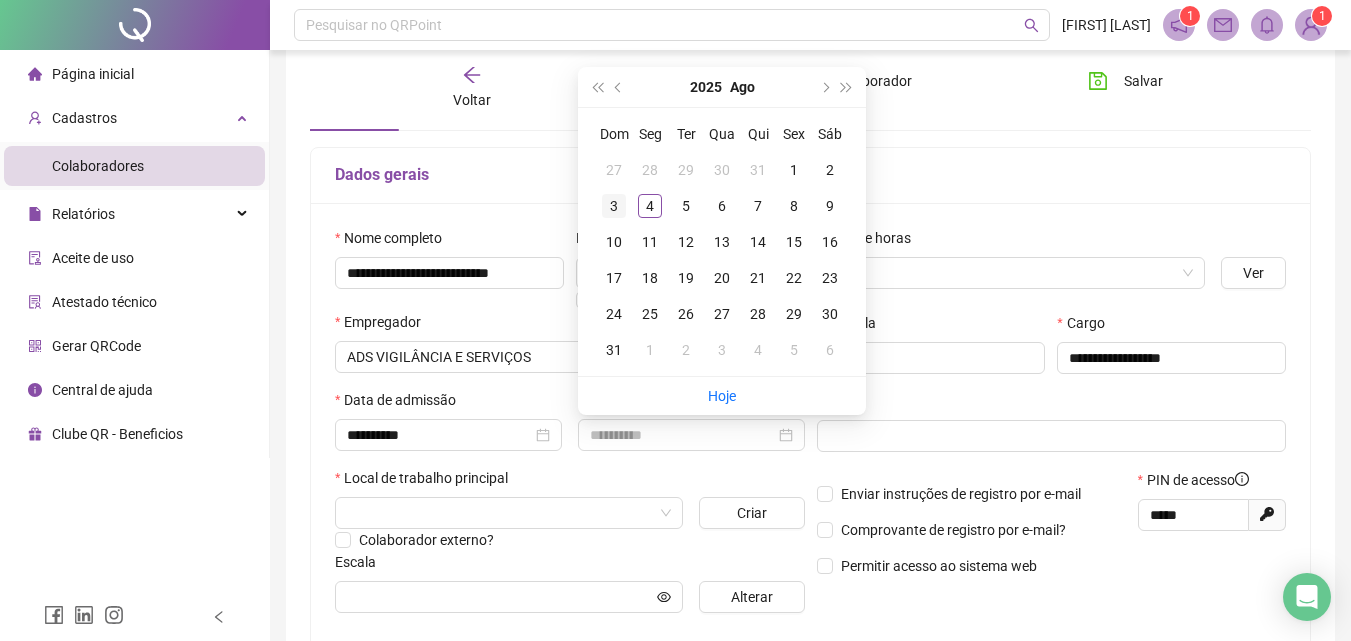 click on "3" at bounding box center (614, 206) 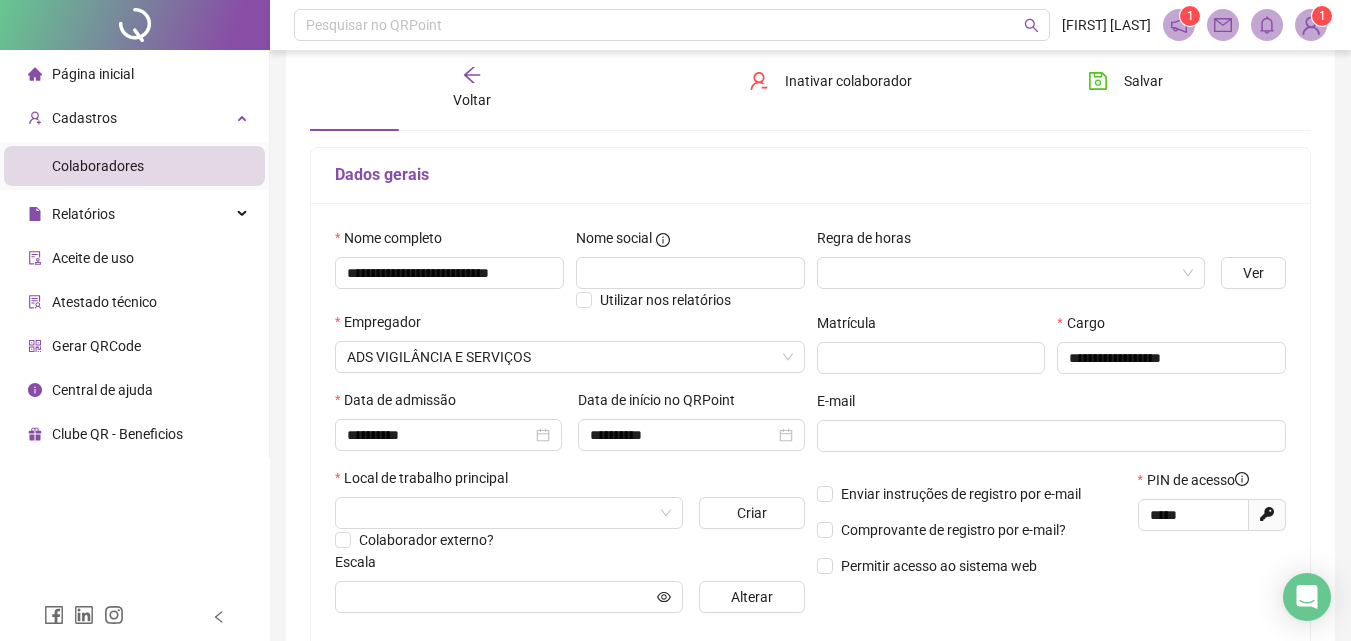 click on "E-mail" at bounding box center (1052, 405) 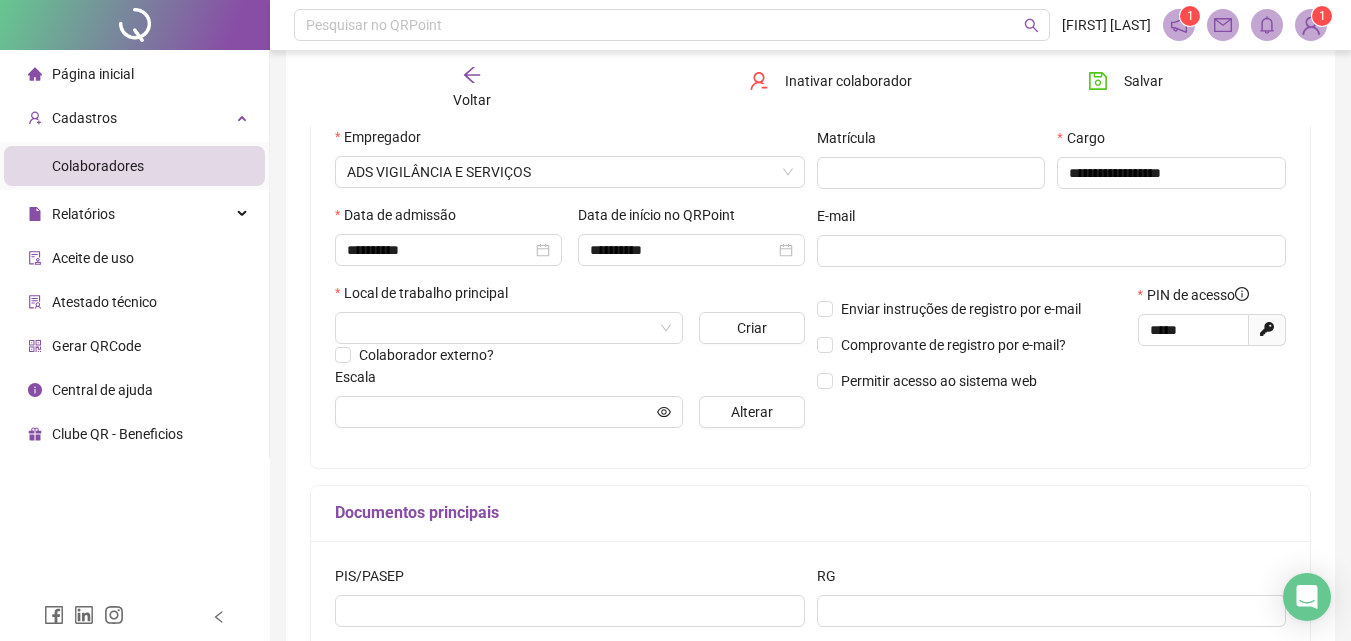 scroll, scrollTop: 300, scrollLeft: 0, axis: vertical 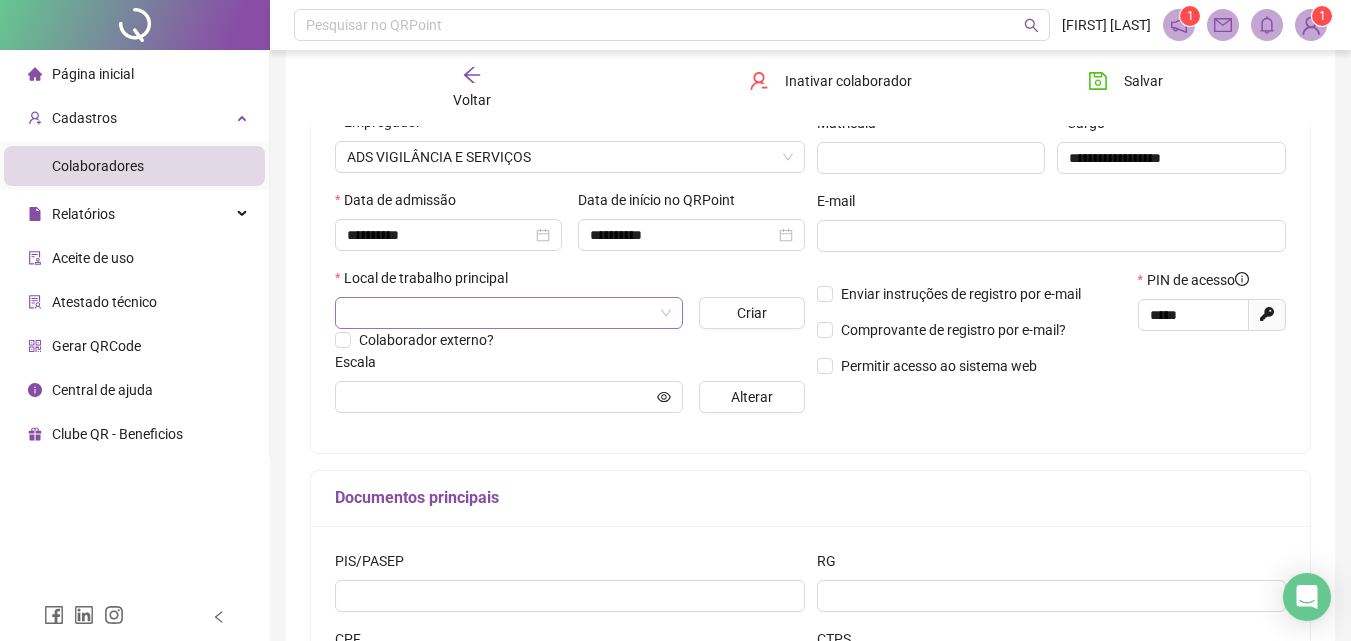 click at bounding box center (500, 313) 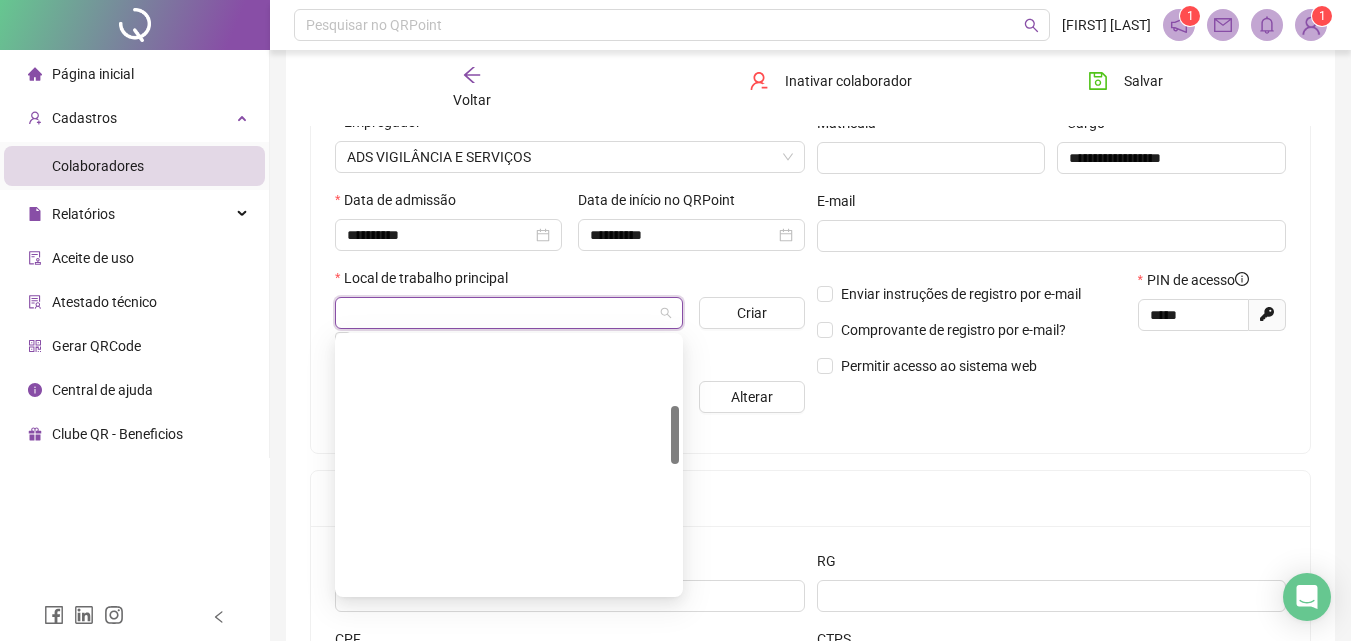 scroll, scrollTop: 400, scrollLeft: 0, axis: vertical 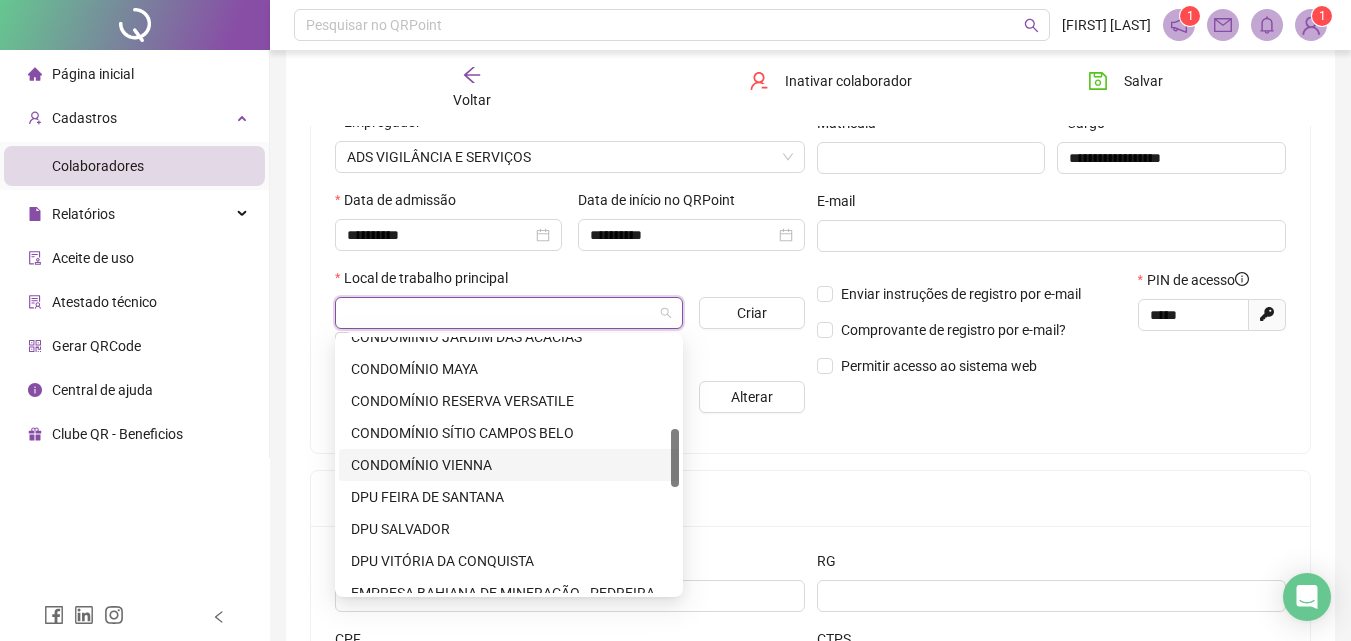 click on "CONDOMÍNIO VIENNA" at bounding box center (509, 465) 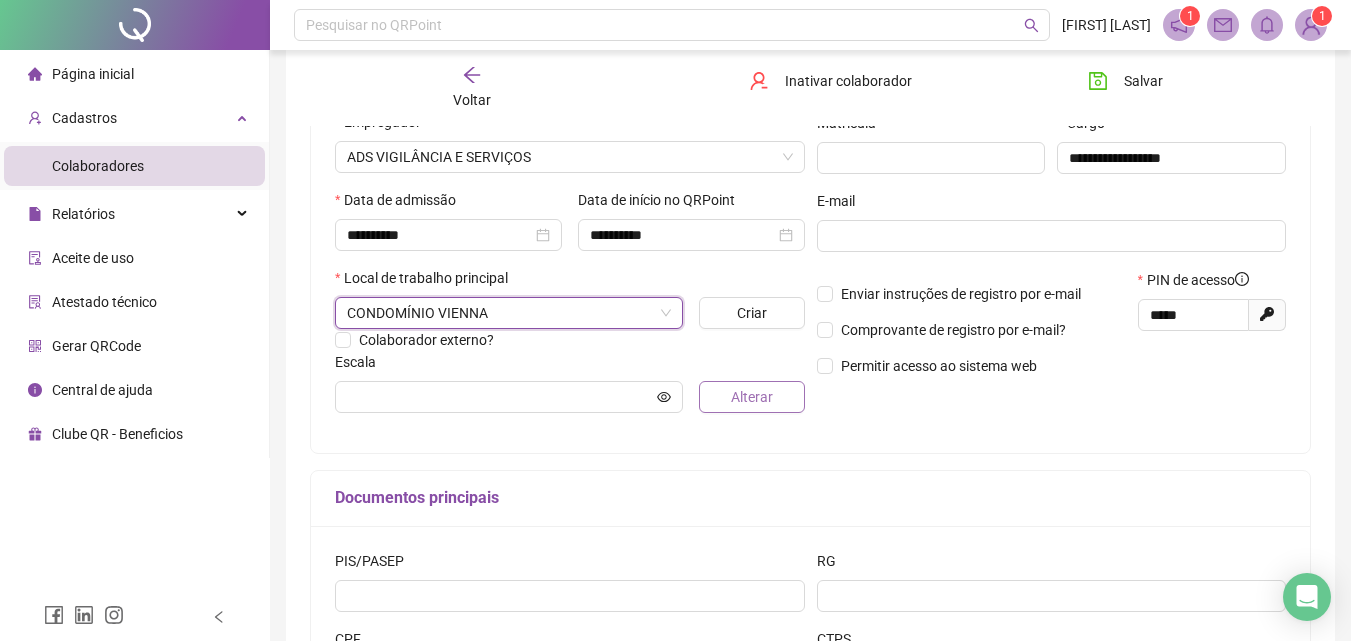 click on "Alterar" at bounding box center [752, 397] 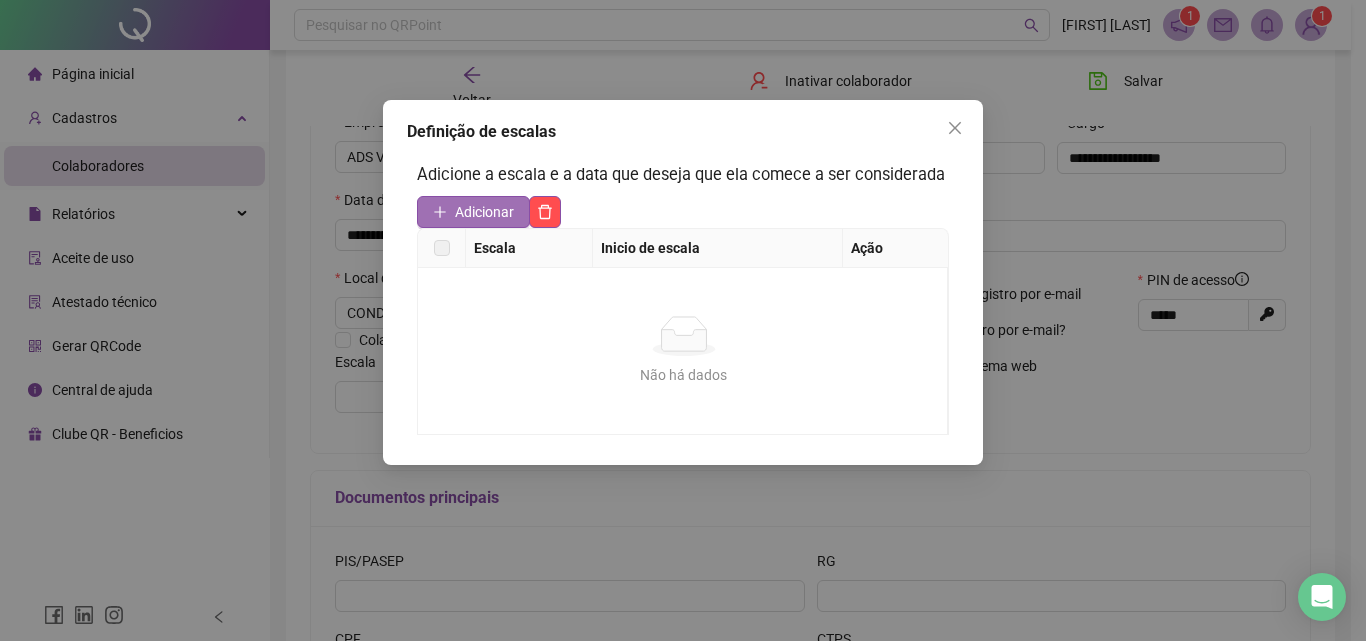 click on "Adicionar" at bounding box center (484, 212) 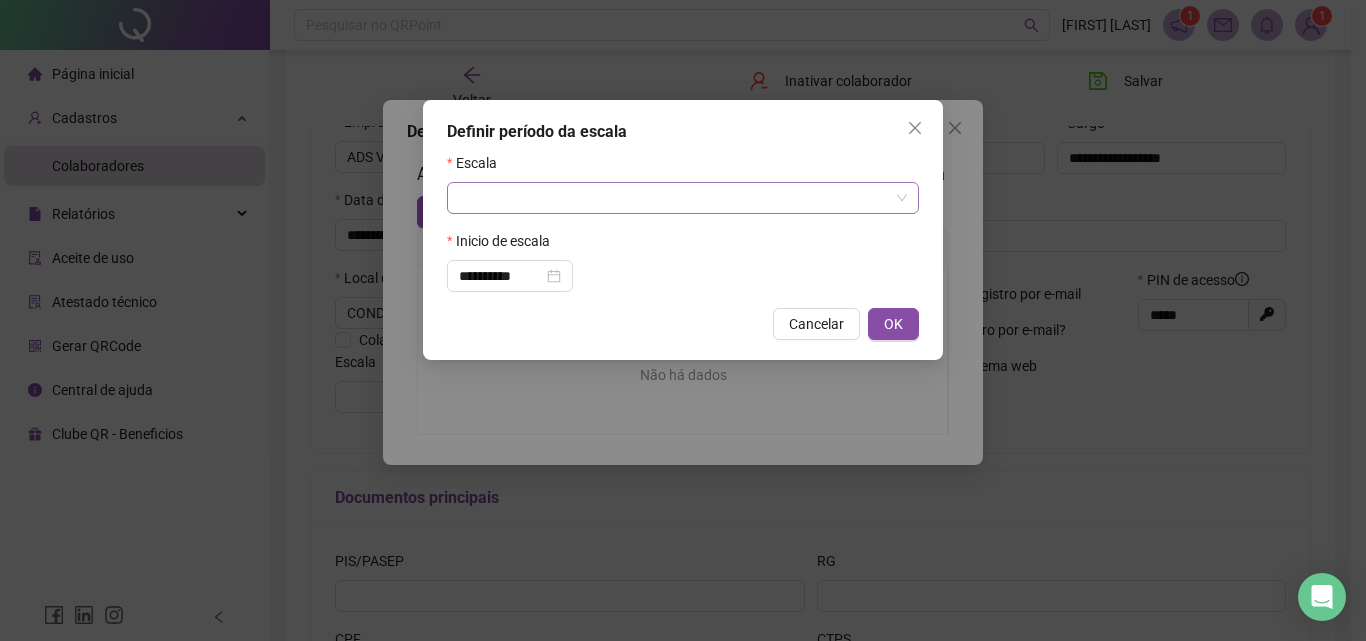click at bounding box center (674, 198) 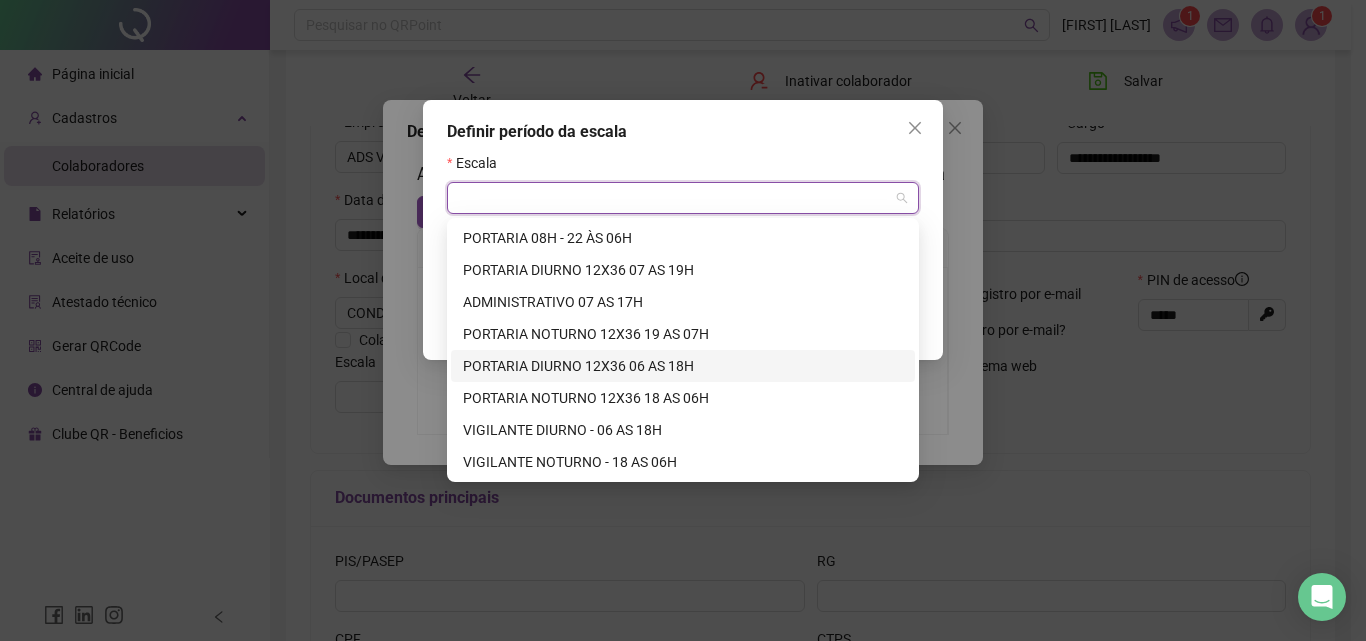 click on "PORTARIA DIURNO 12X36 06 AS 18H" at bounding box center [683, 366] 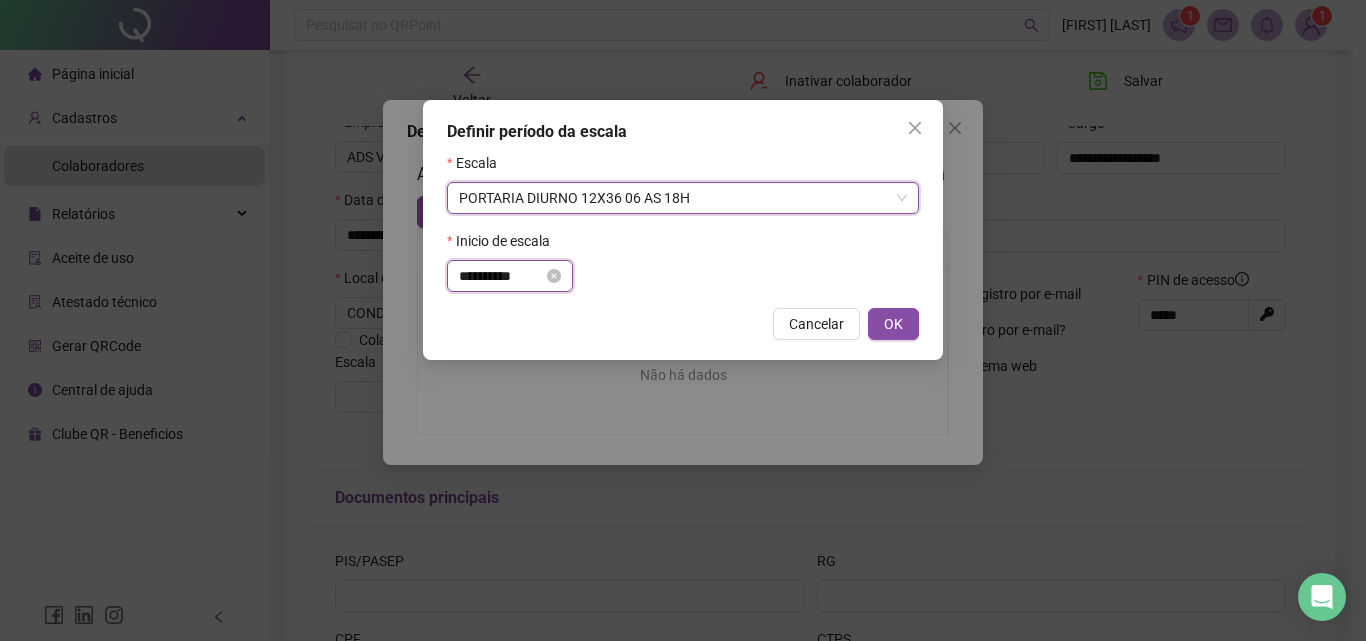 click on "**********" at bounding box center (501, 276) 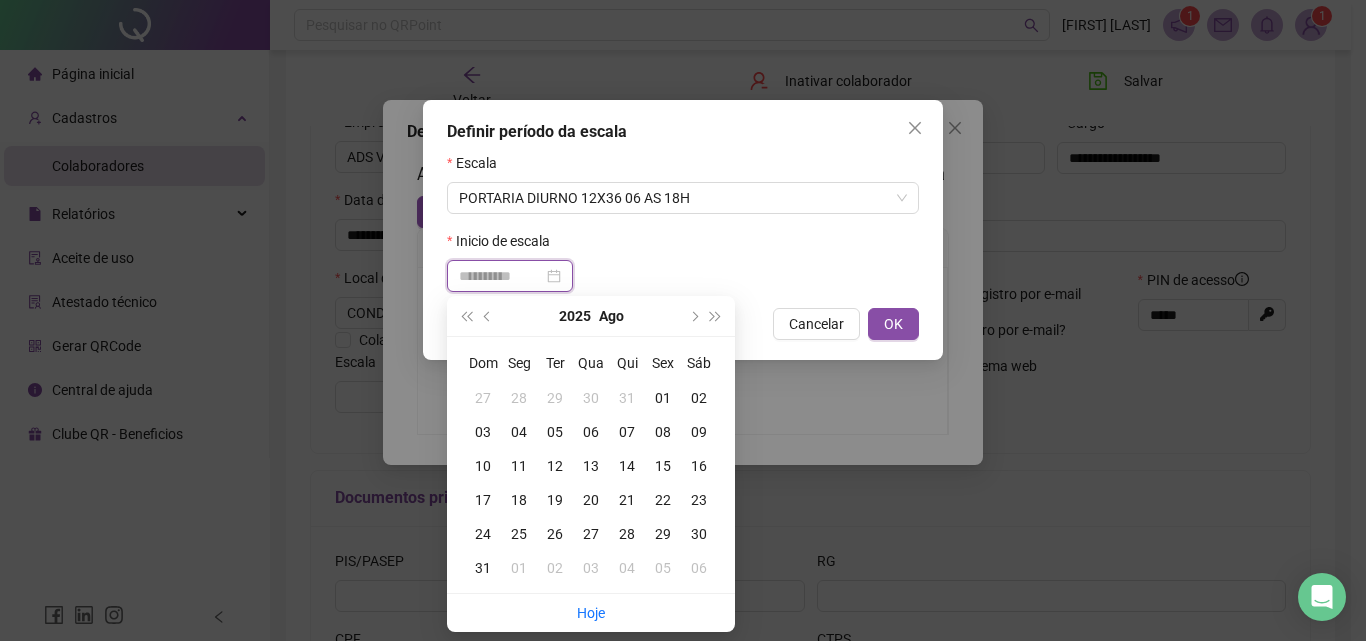 type on "**********" 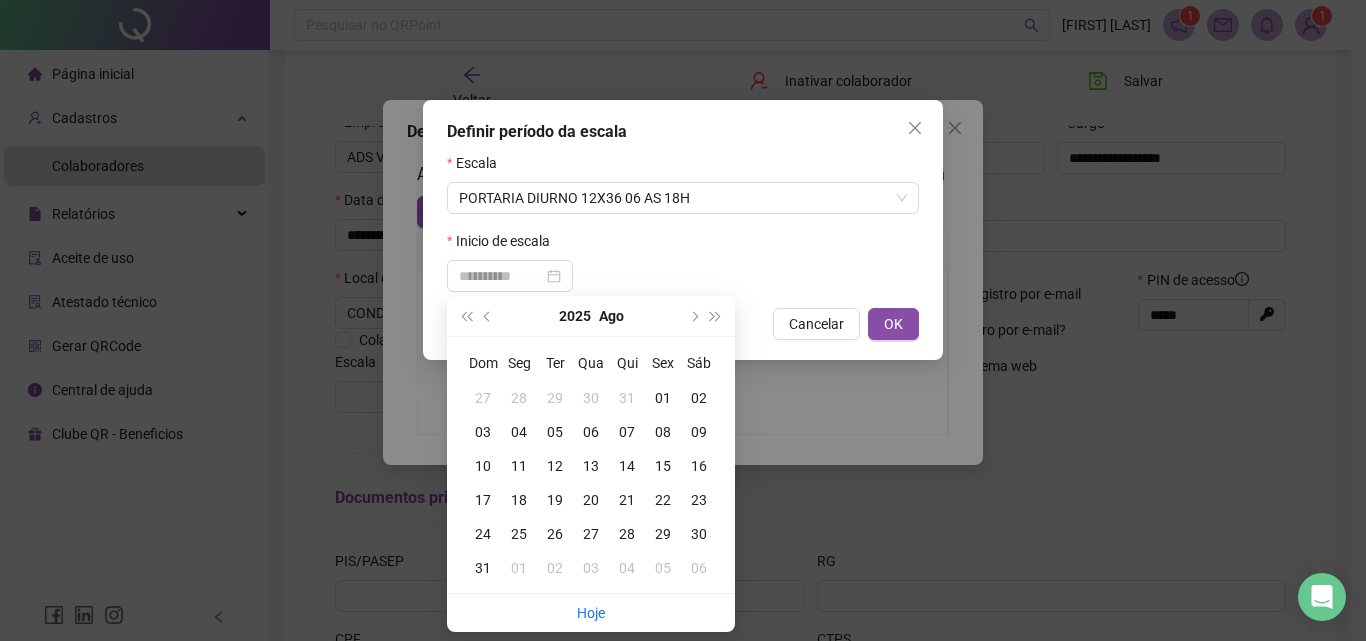 click on "01" at bounding box center [663, 398] 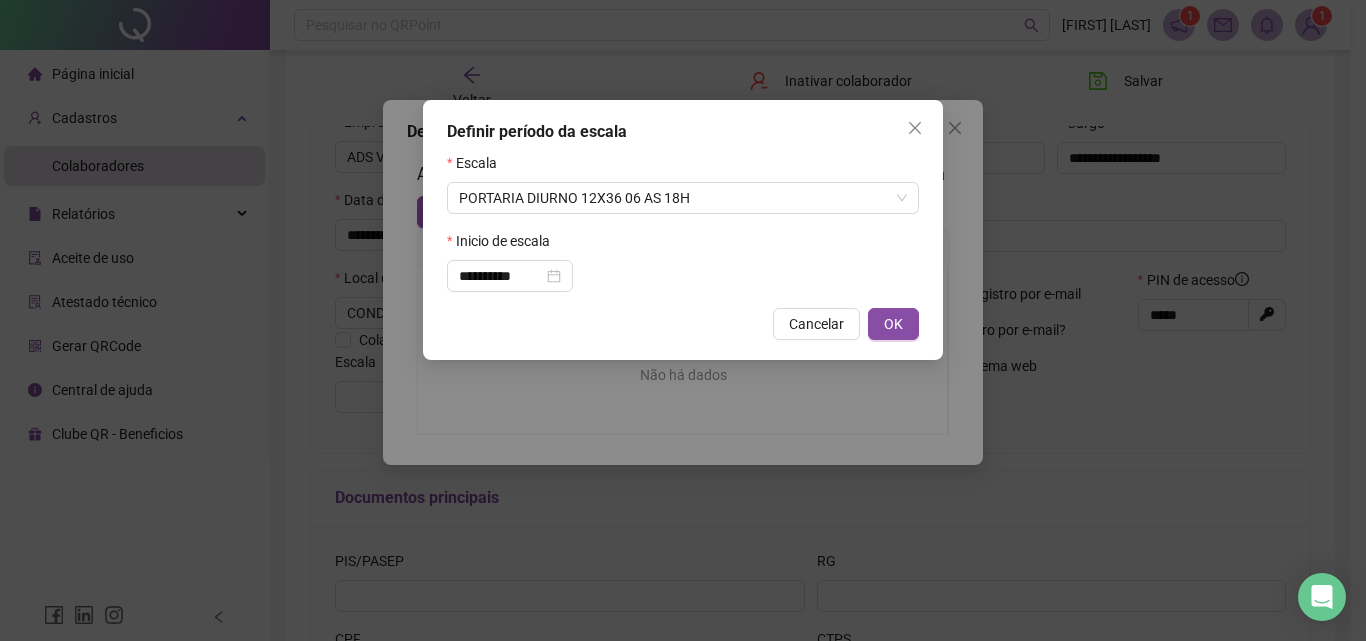 click on "**********" at bounding box center (683, 230) 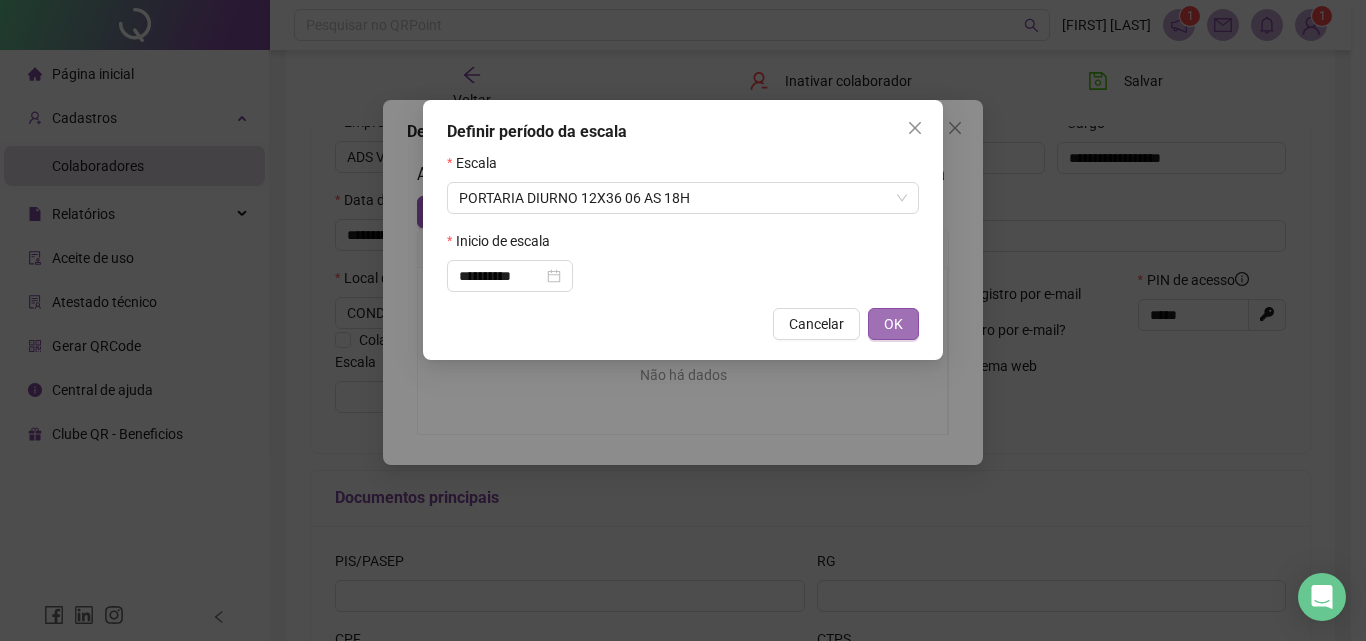 click on "OK" at bounding box center (893, 324) 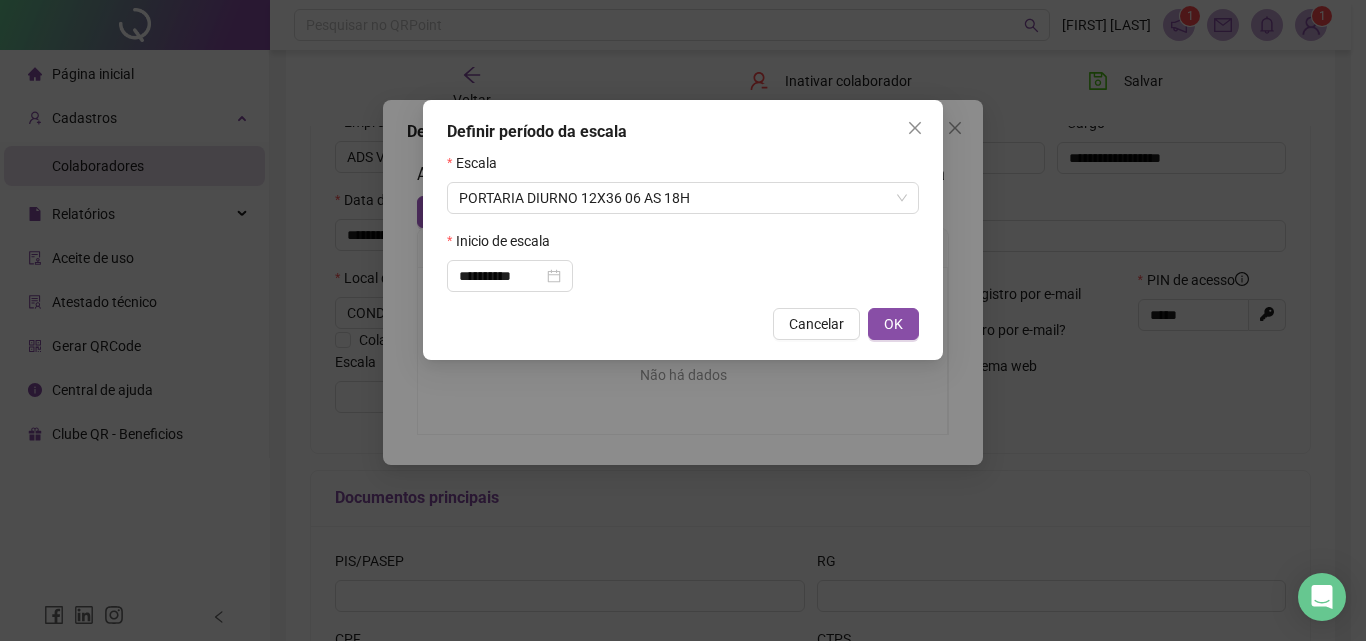 type on "**********" 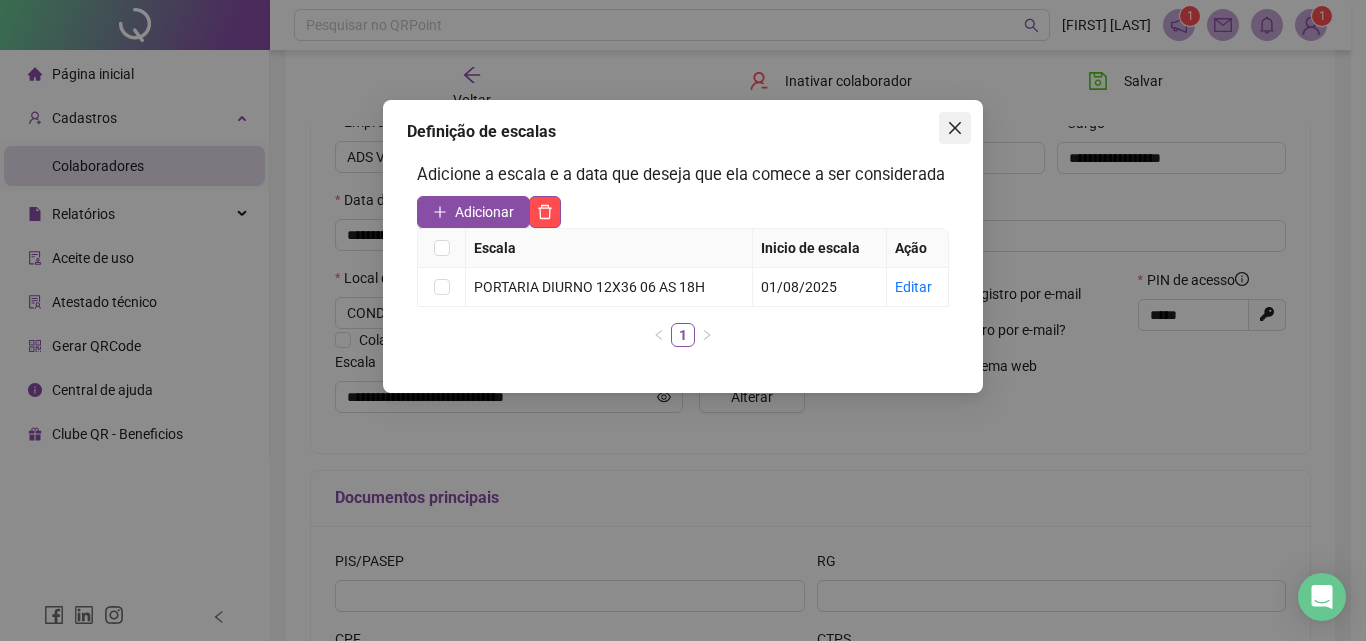 click 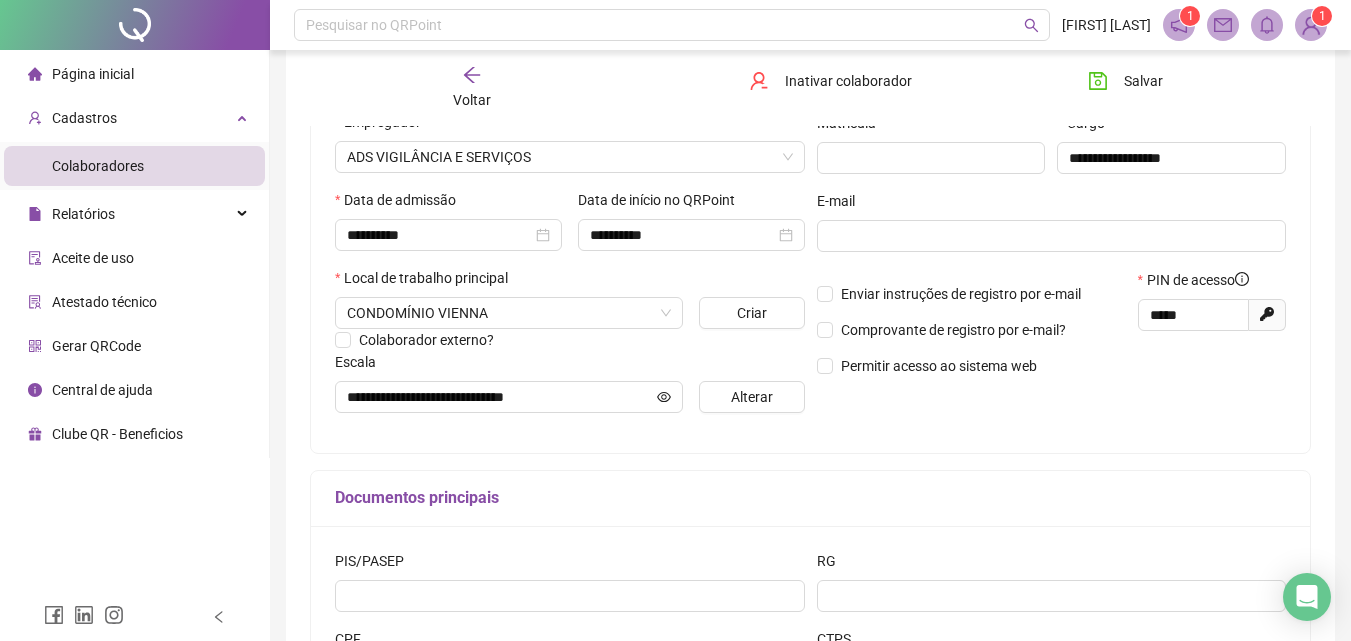 click on "**********" at bounding box center (810, 228) 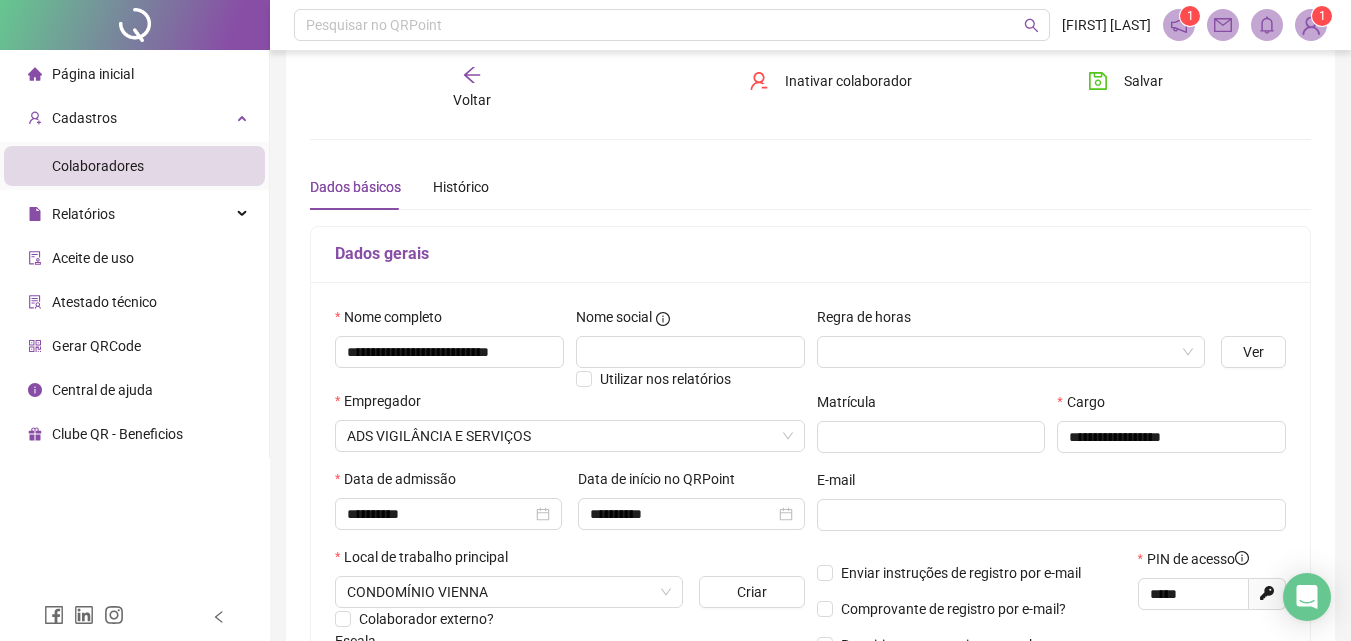scroll, scrollTop: 0, scrollLeft: 0, axis: both 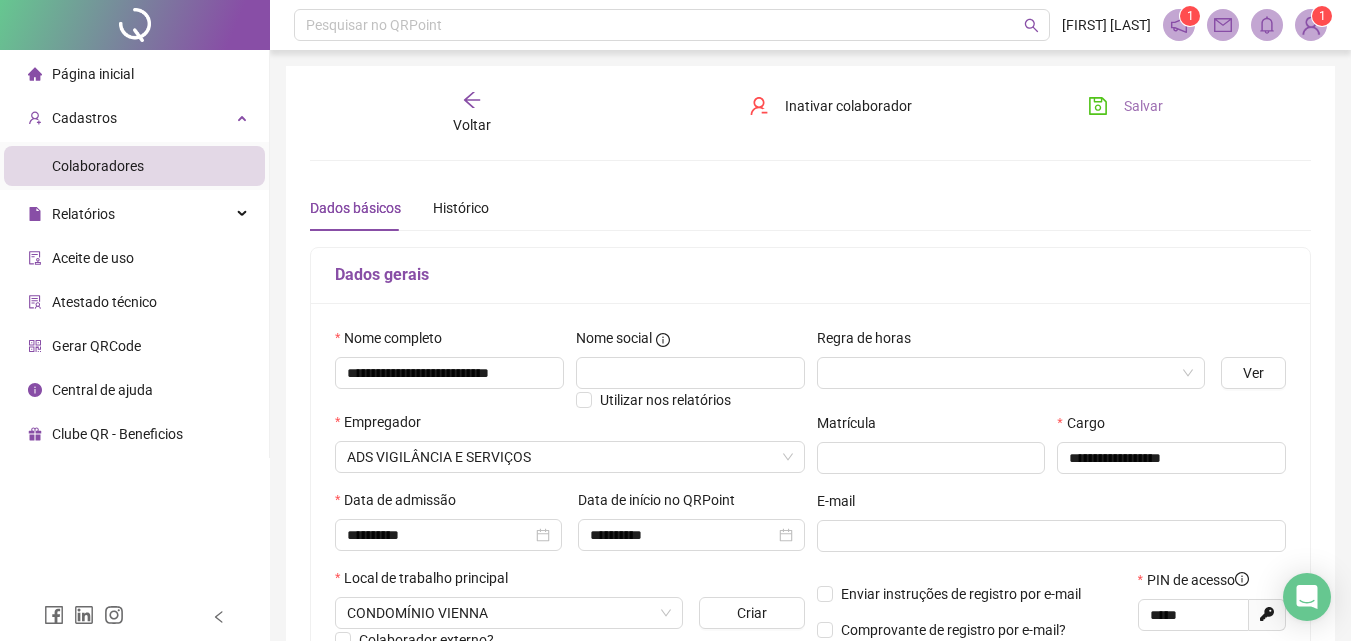 click on "Salvar" at bounding box center [1143, 106] 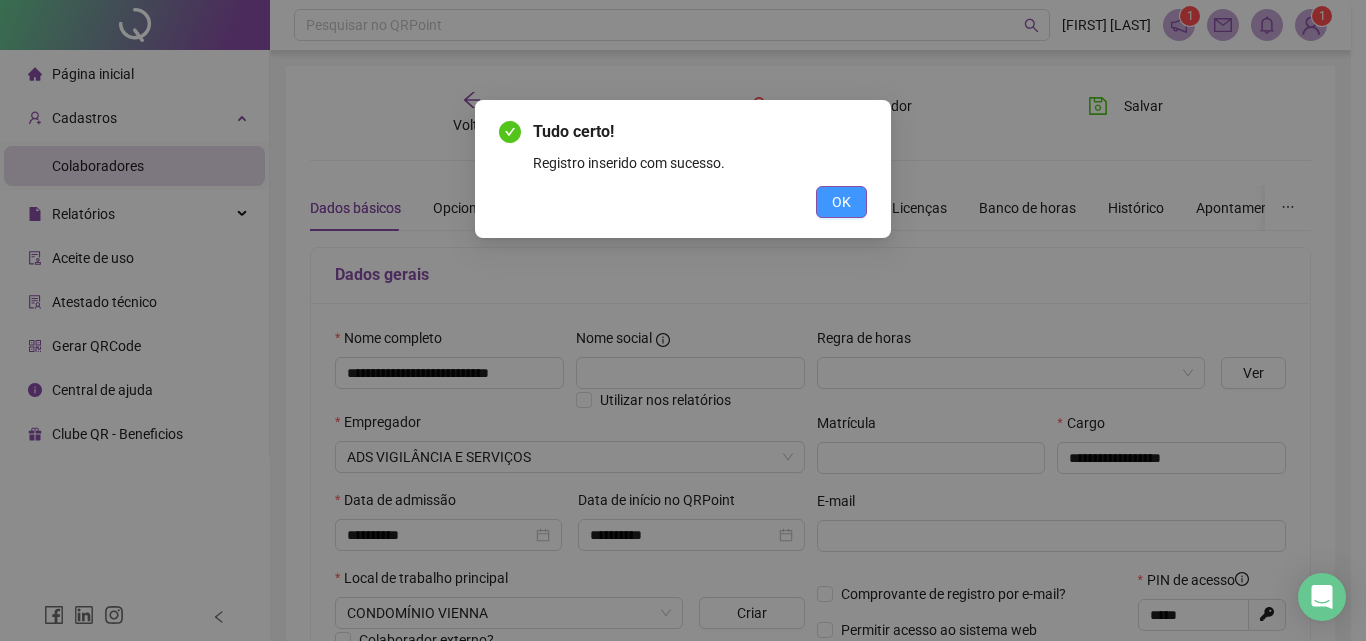 click on "OK" at bounding box center (841, 202) 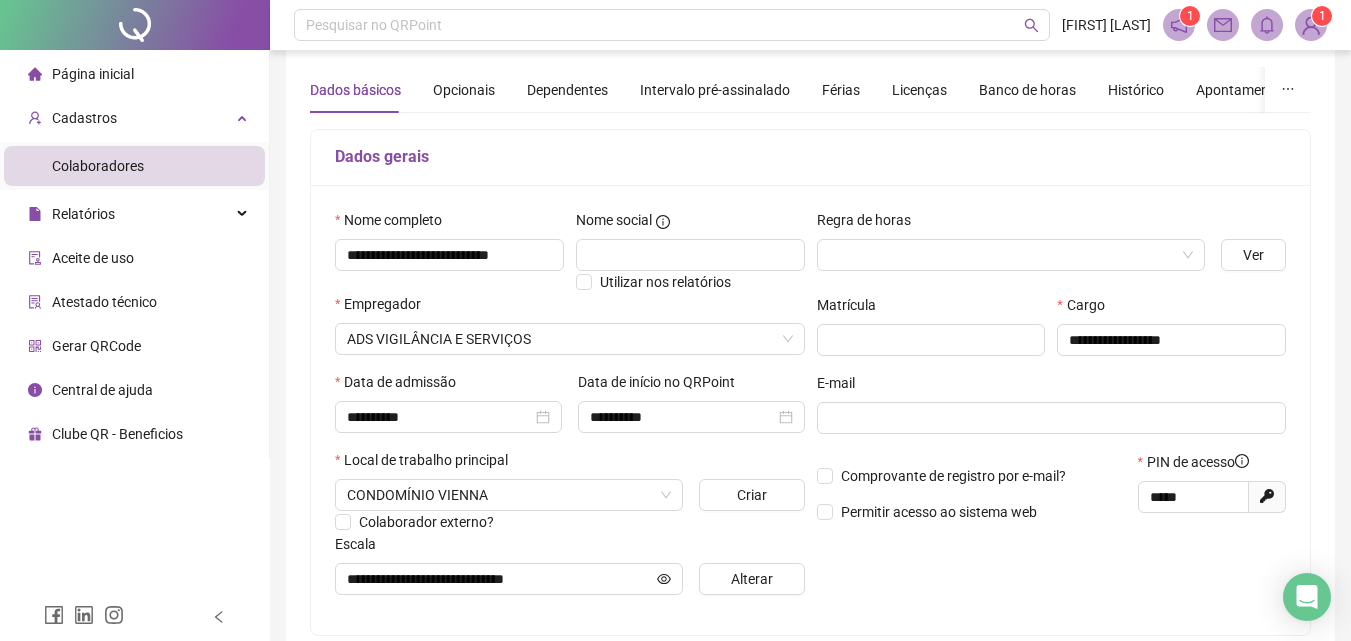 scroll, scrollTop: 0, scrollLeft: 0, axis: both 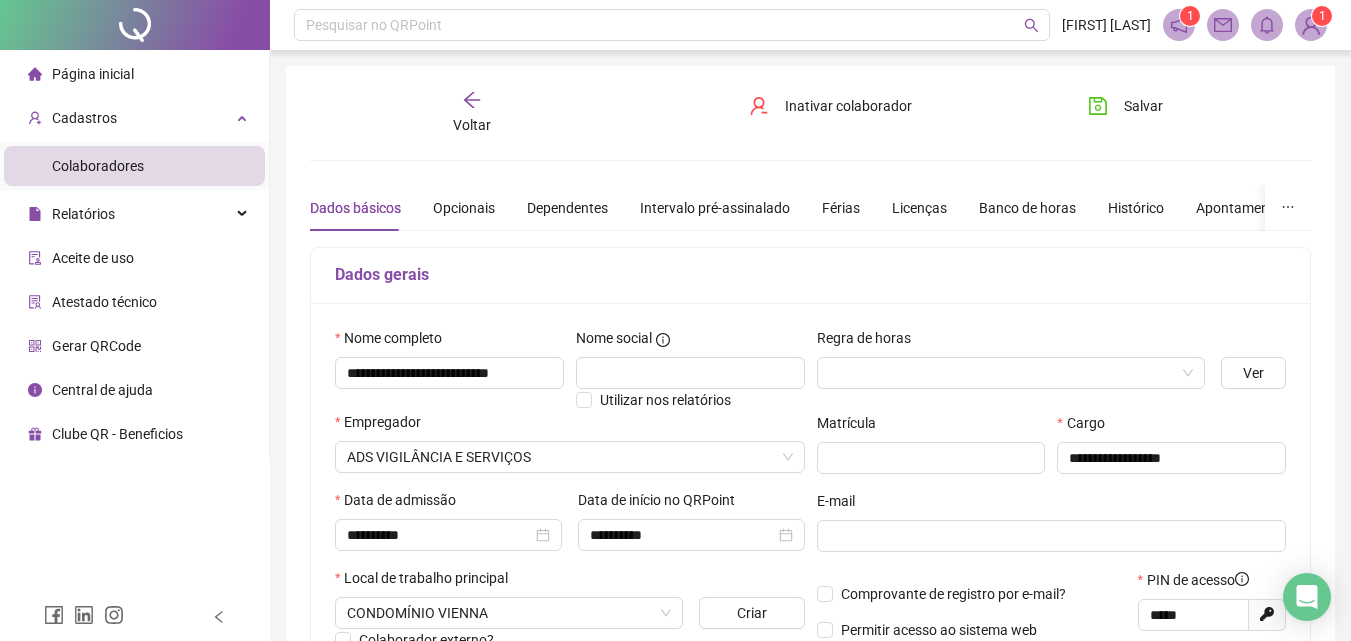 click 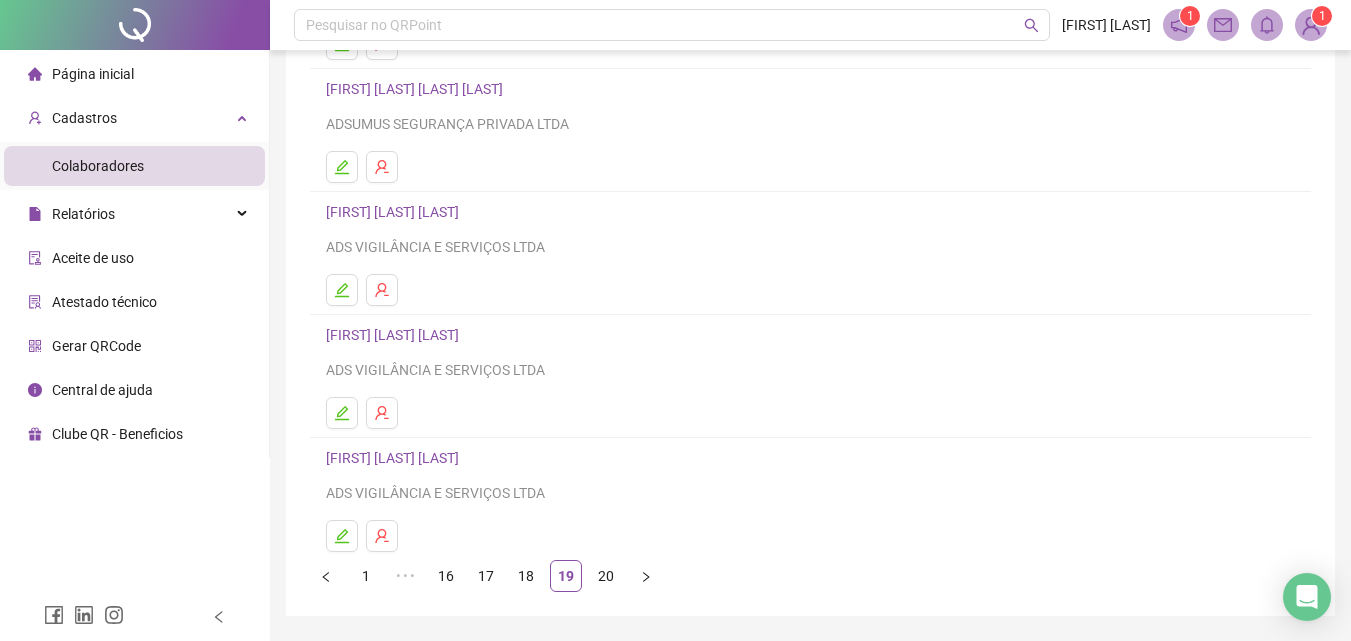scroll, scrollTop: 300, scrollLeft: 0, axis: vertical 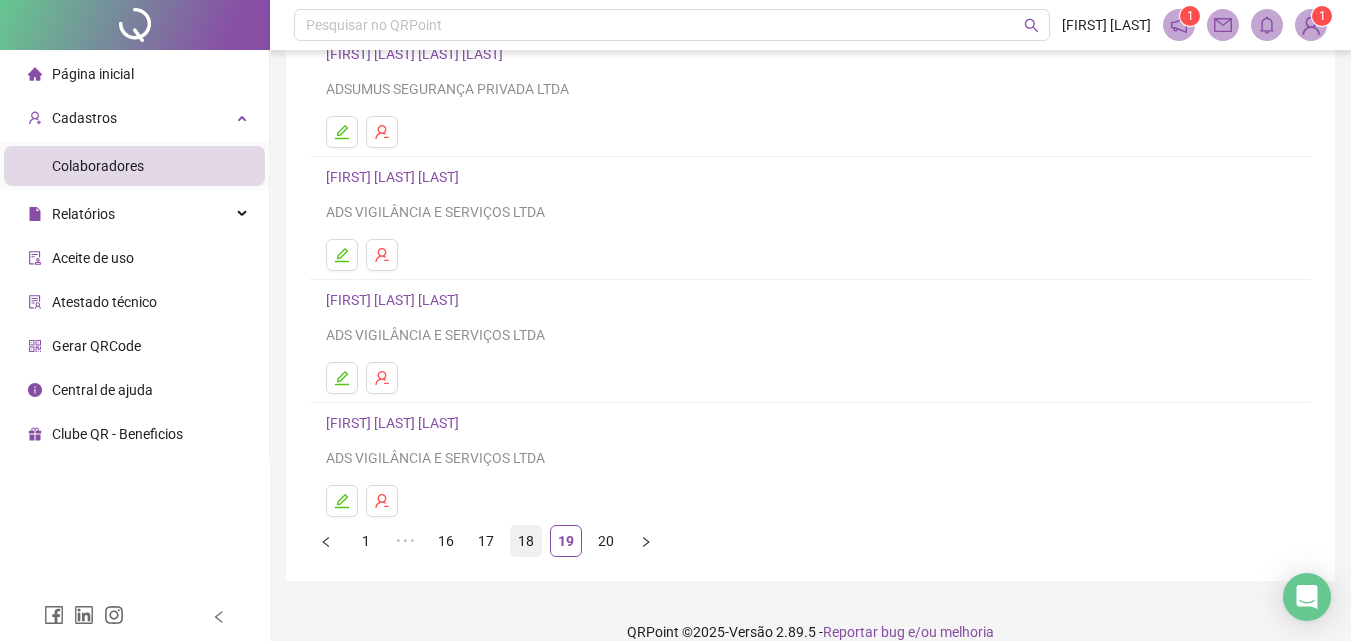 click on "18" at bounding box center (526, 541) 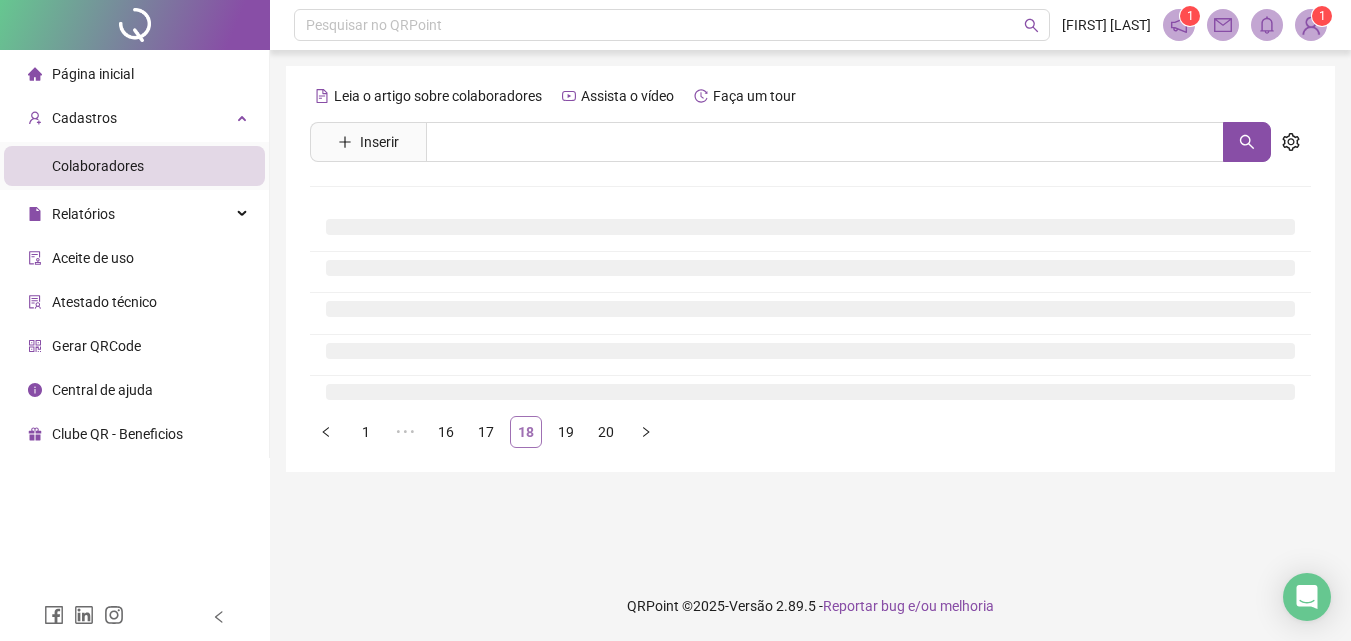scroll, scrollTop: 0, scrollLeft: 0, axis: both 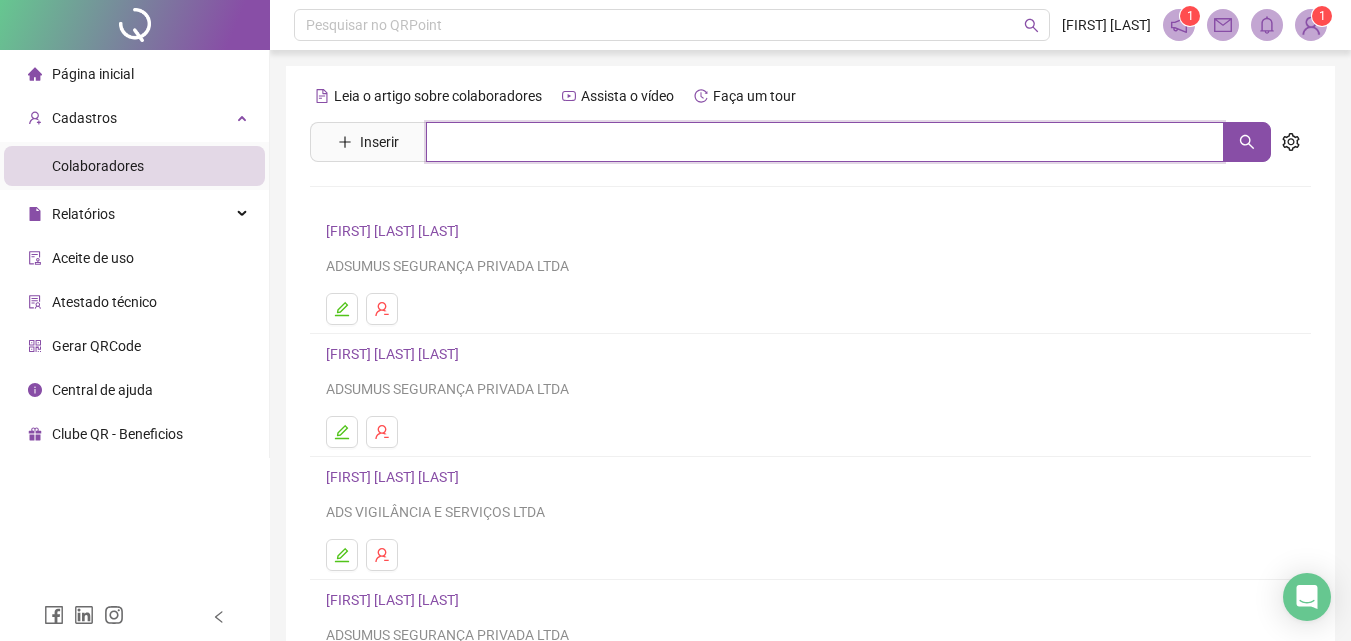click at bounding box center (825, 142) 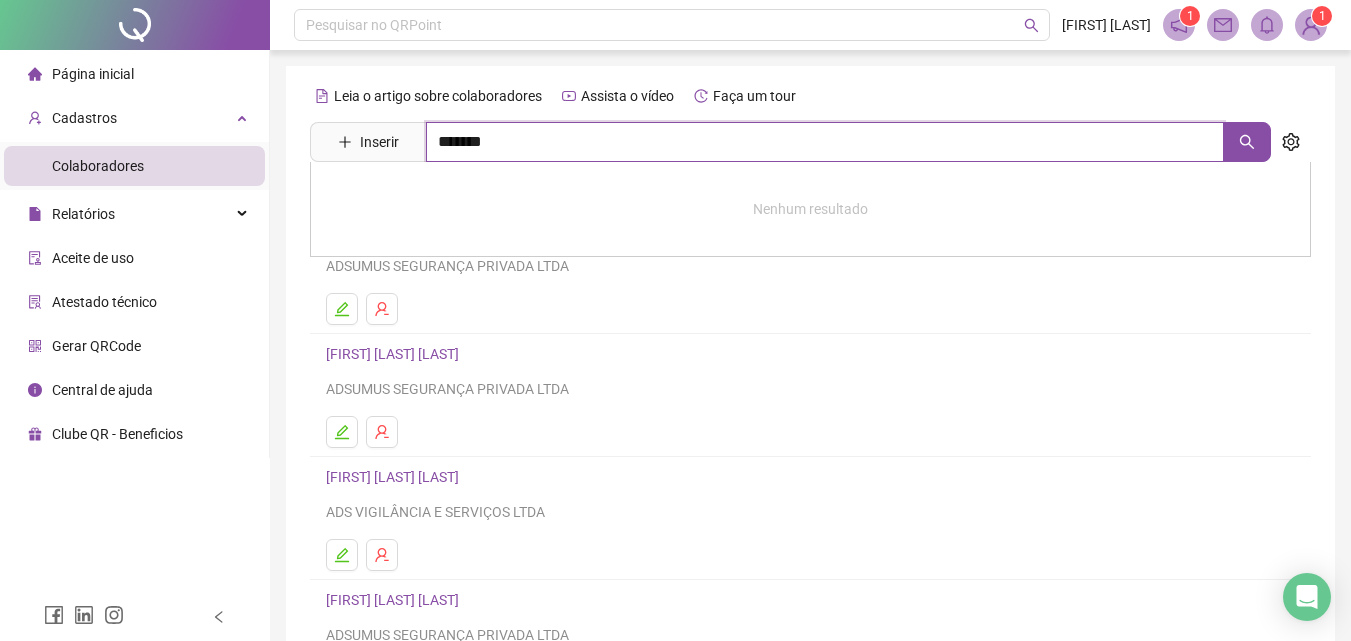 type on "*******" 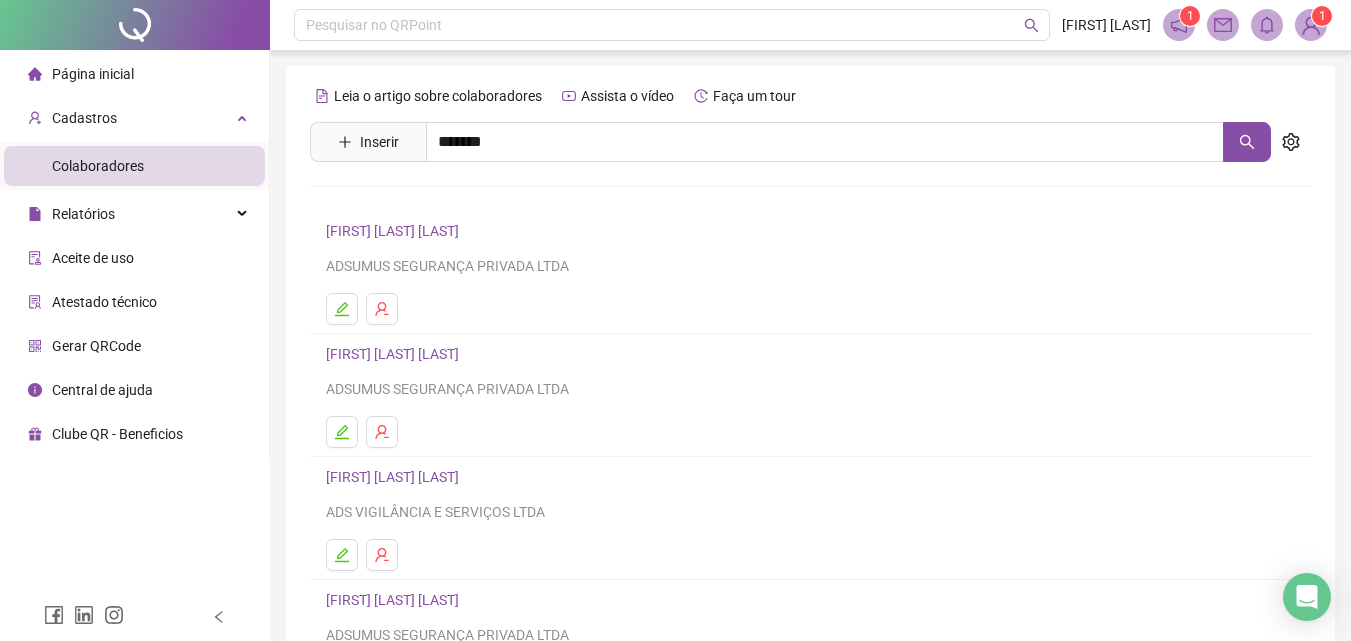 click on "[FIRST] [LAST] [LAST]" at bounding box center (413, 288) 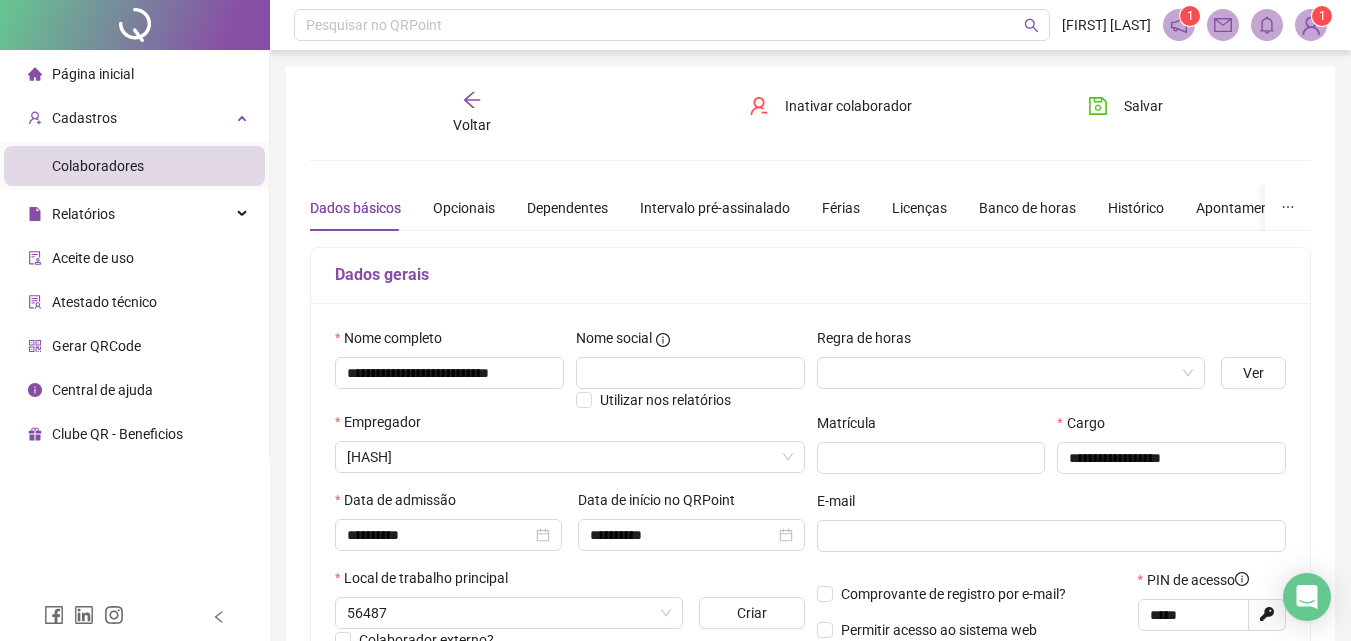 type on "**********" 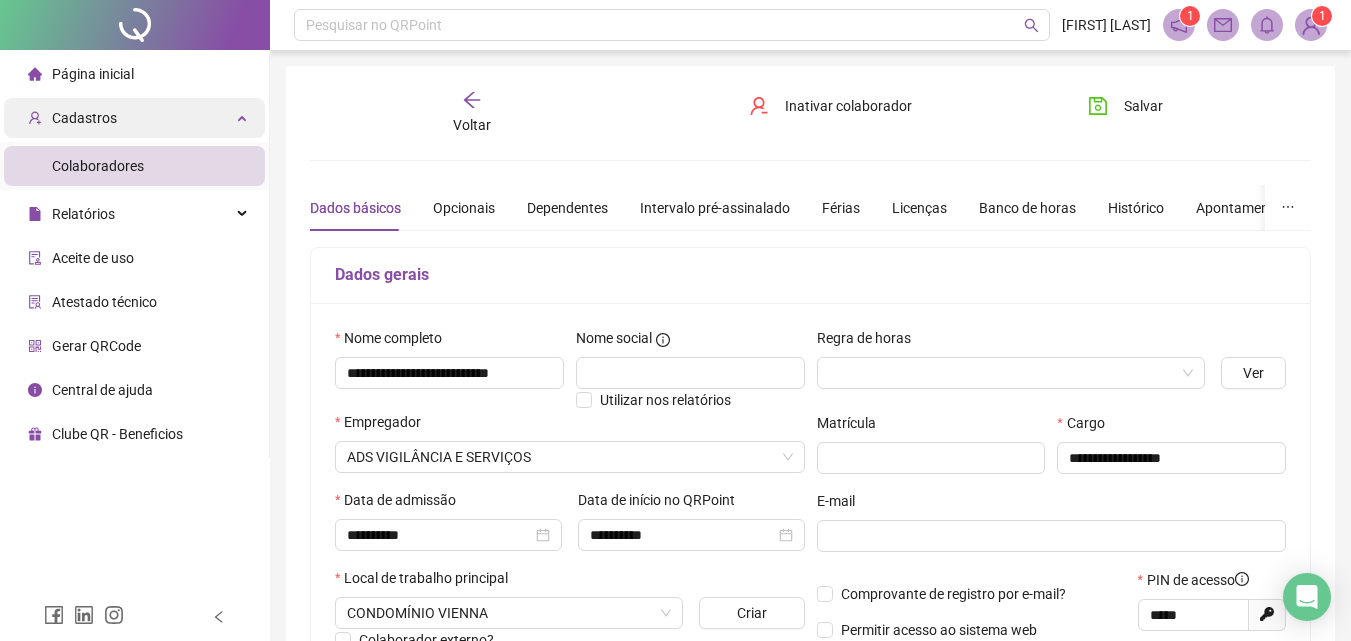 click on "Cadastros" at bounding box center (84, 118) 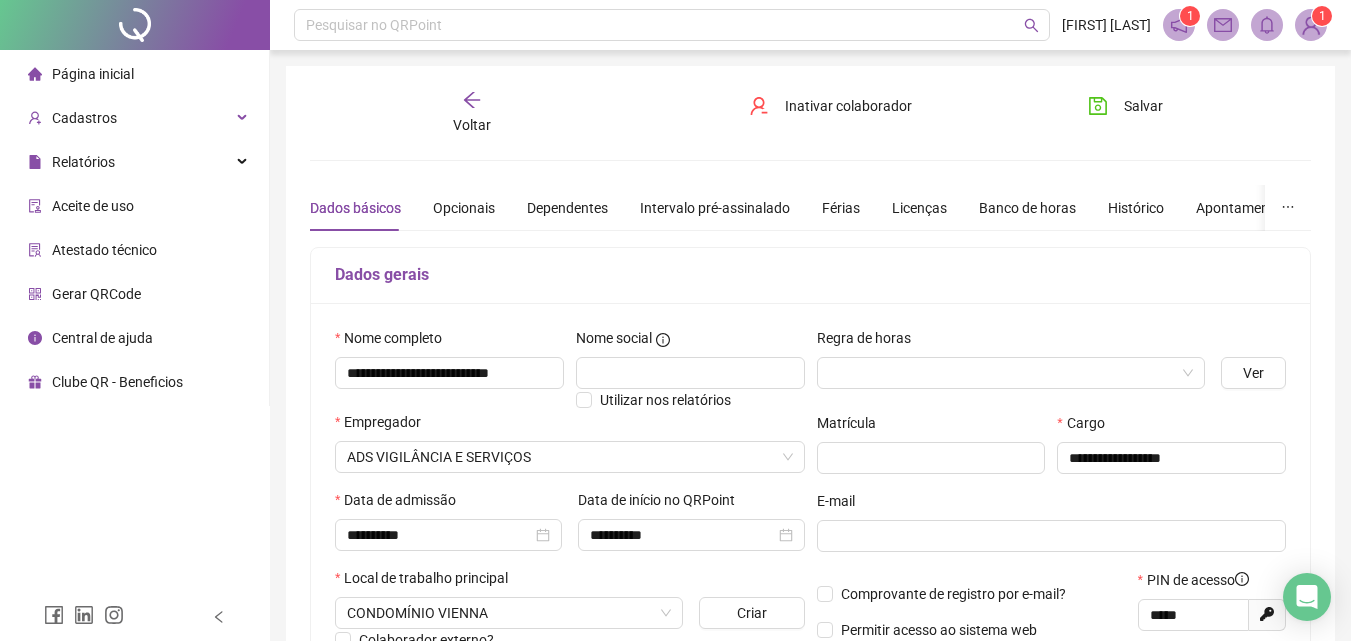 click on "Página inicial" at bounding box center (134, 74) 